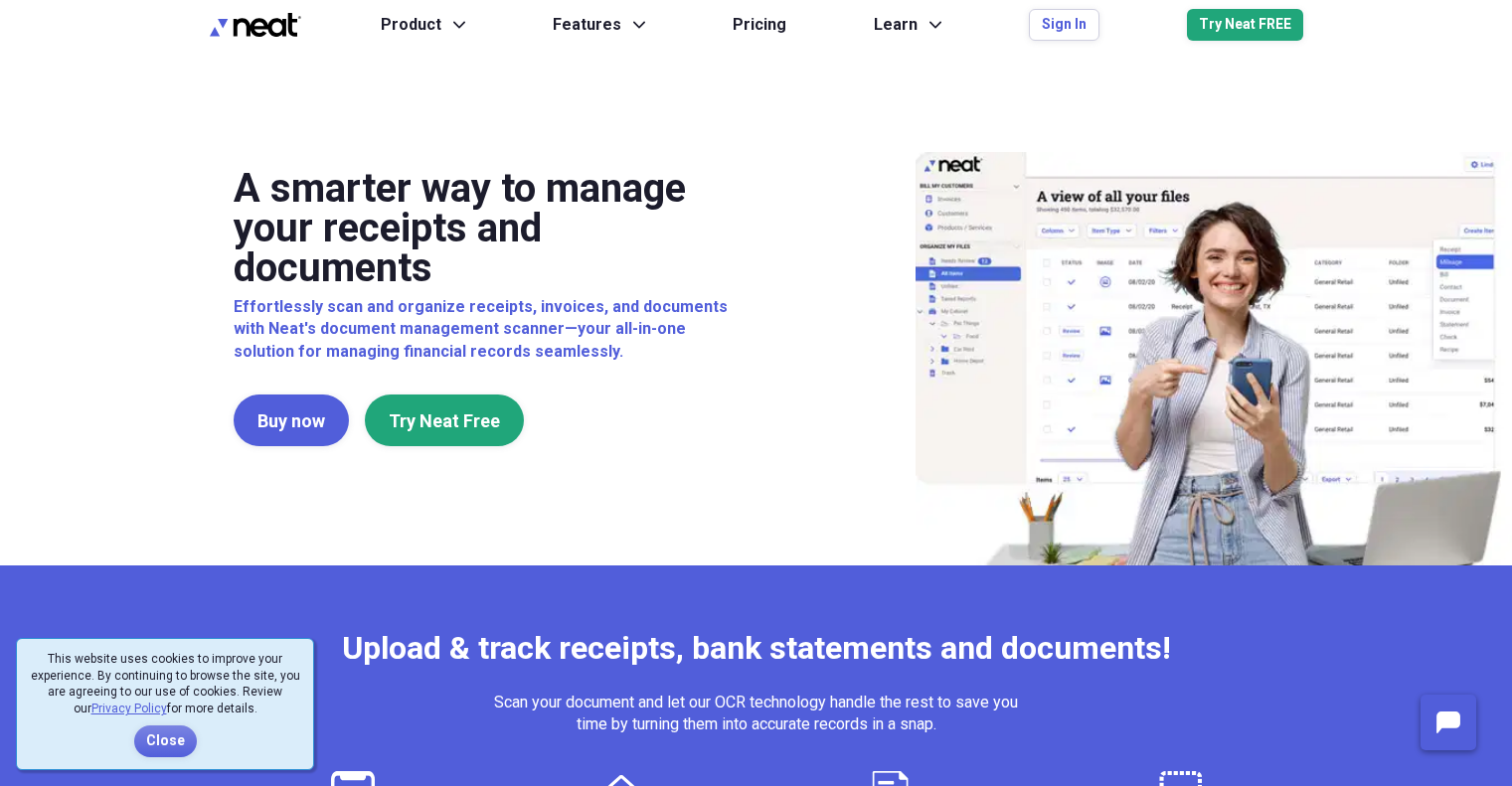 scroll, scrollTop: 0, scrollLeft: 0, axis: both 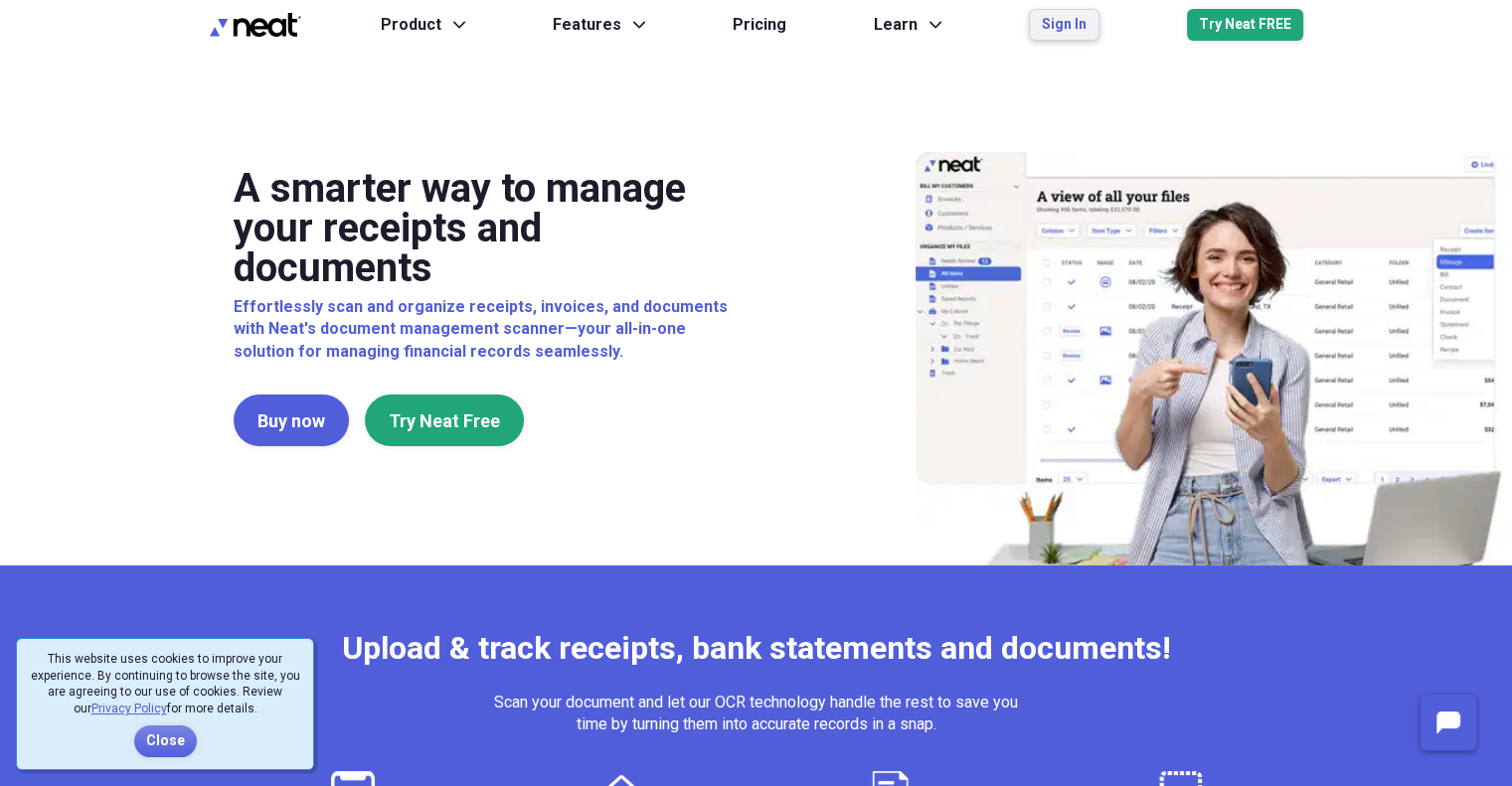 click on "Sign In" at bounding box center (1064, 25) 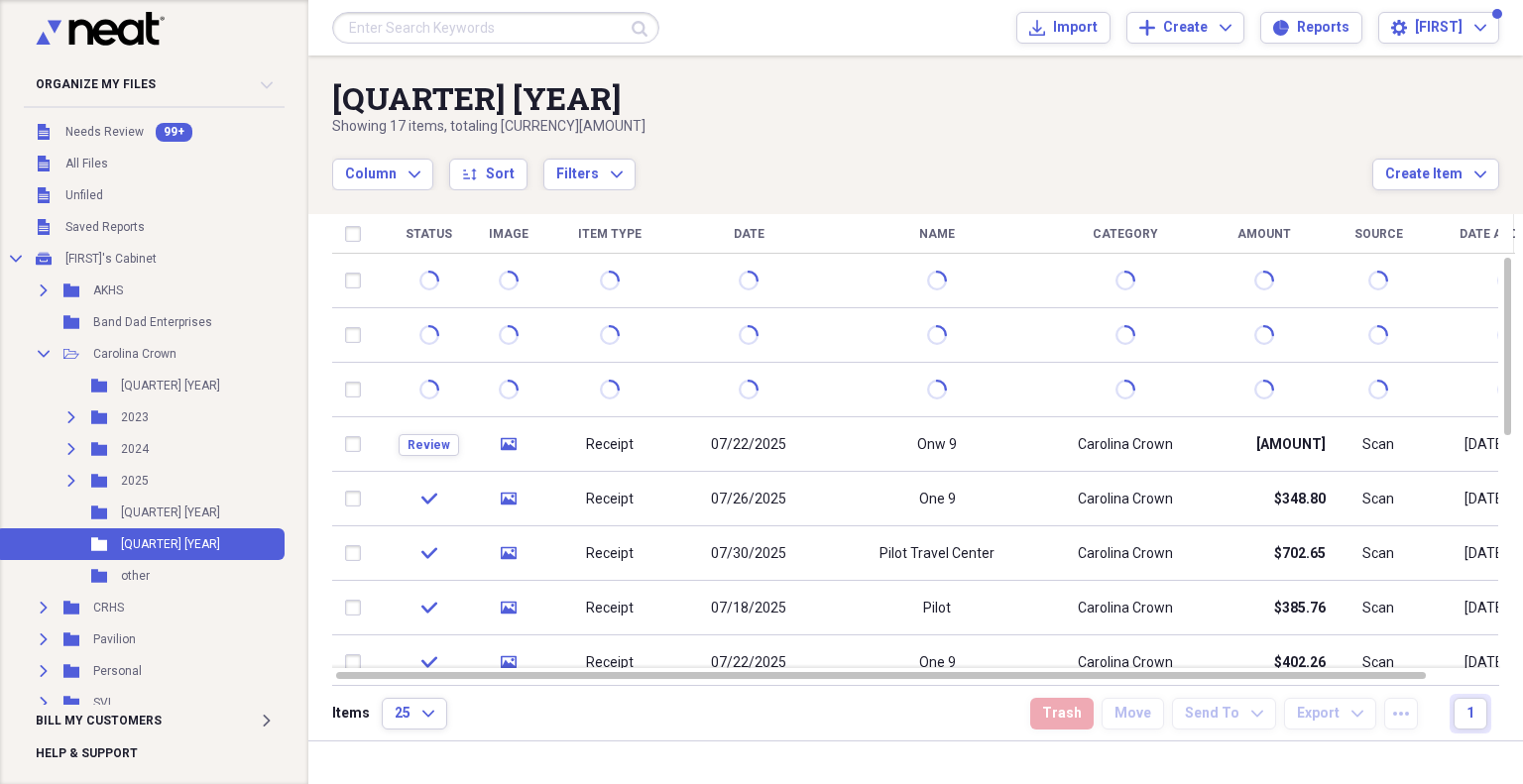scroll, scrollTop: 0, scrollLeft: 0, axis: both 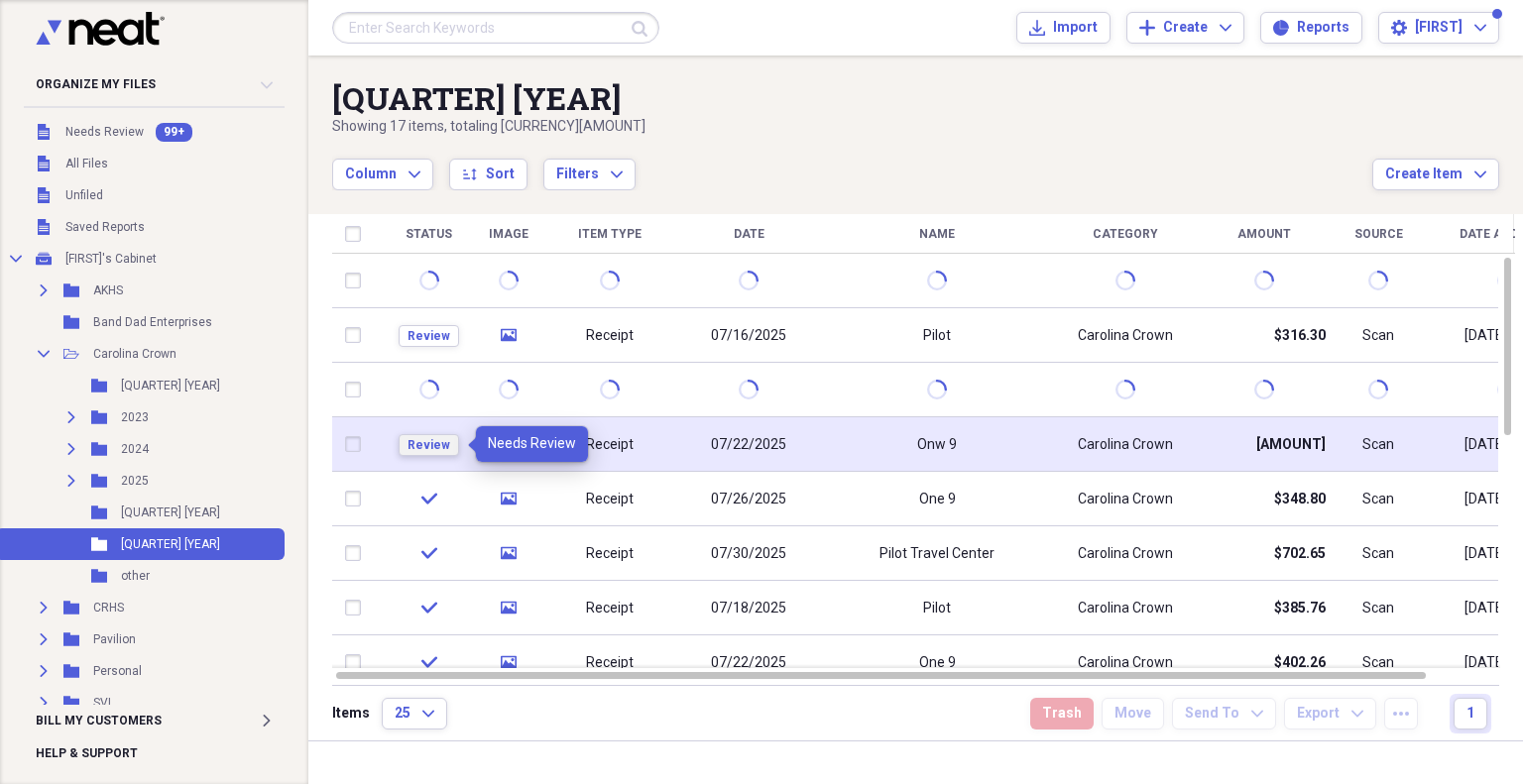 click on "Review" at bounding box center (428, 445) 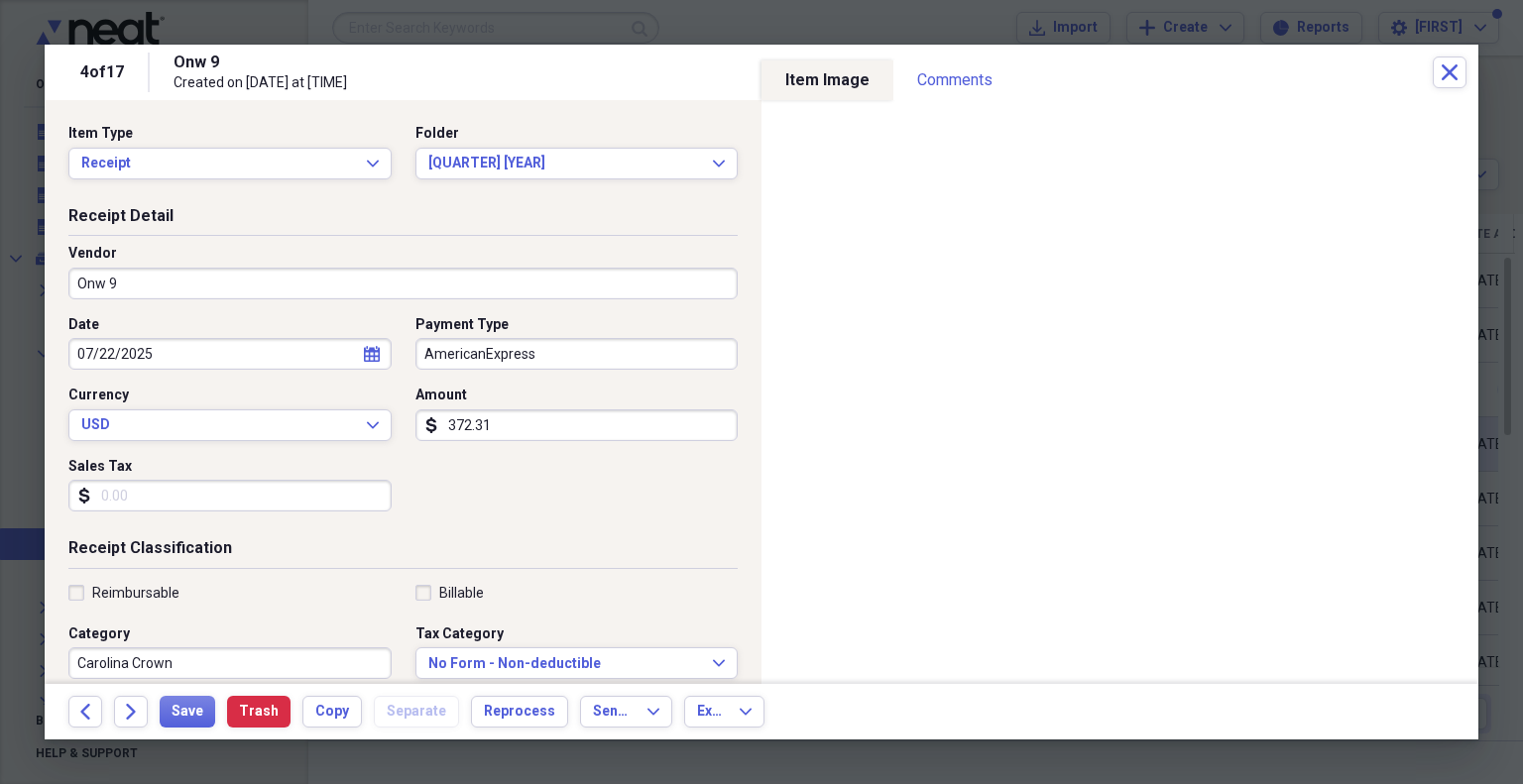 click on "Onw 9" at bounding box center (403, 283) 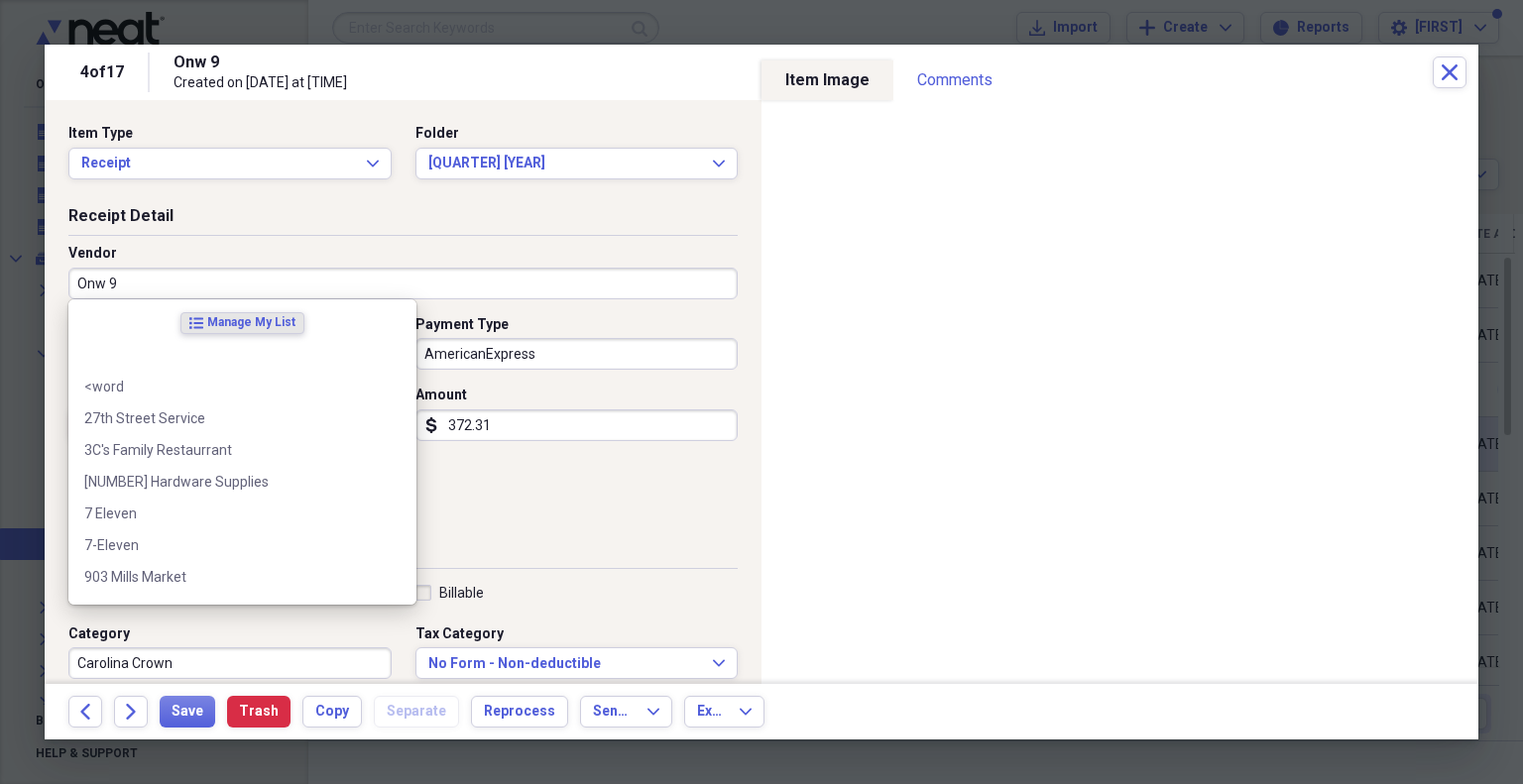 click on "Onw 9" at bounding box center [403, 283] 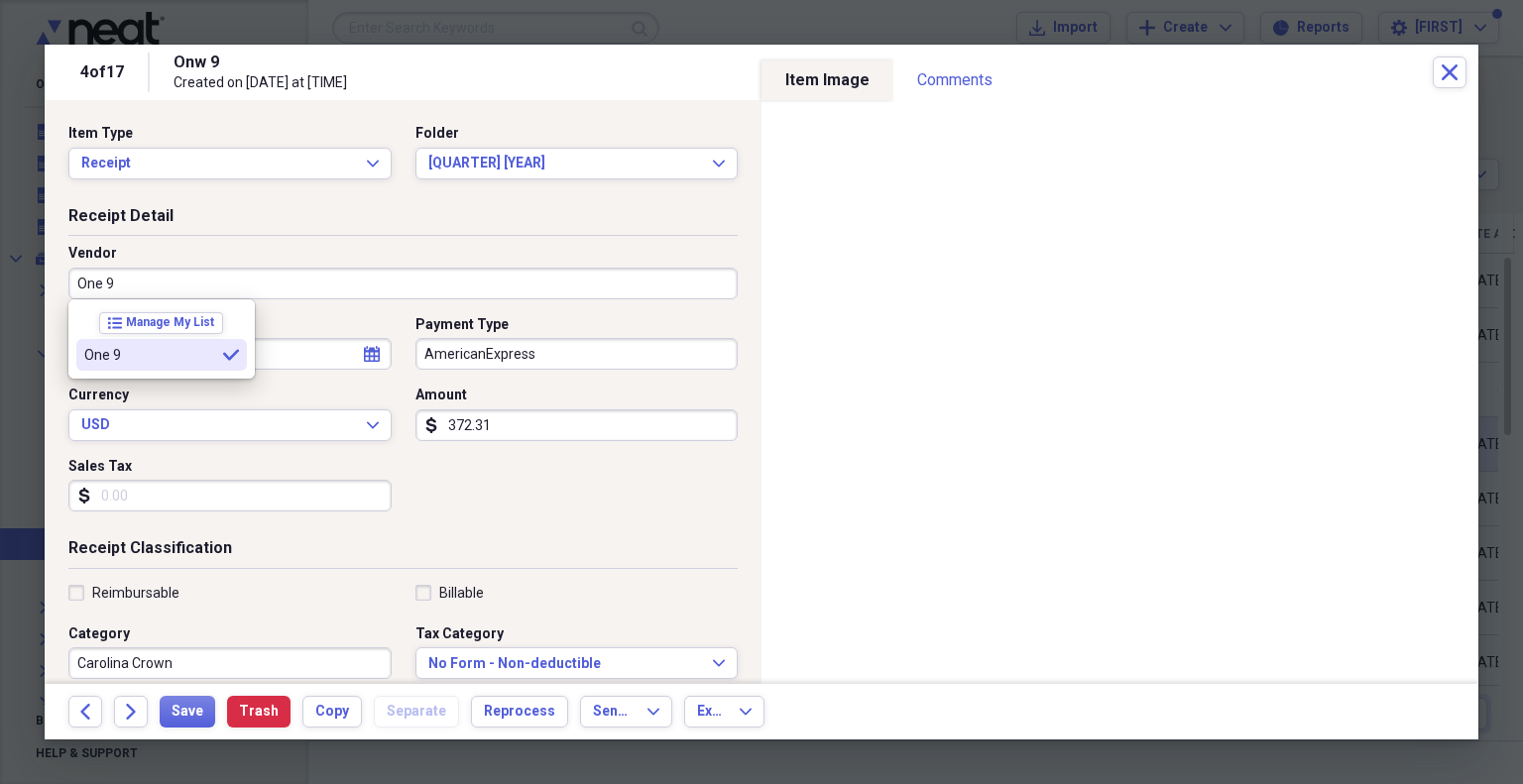 type on "One 9" 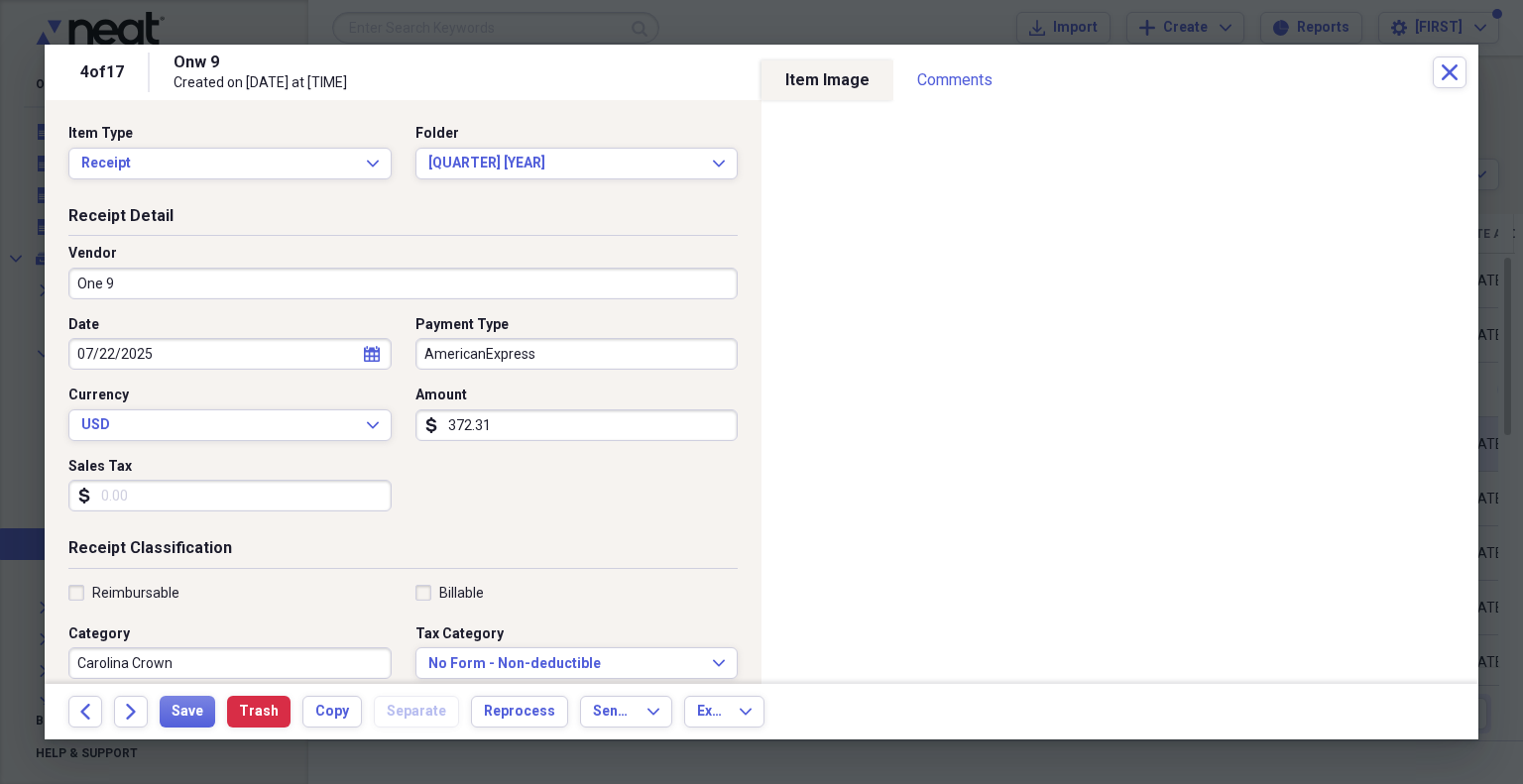 click on "Payment Type AmericanExpress" at bounding box center (571, 343) 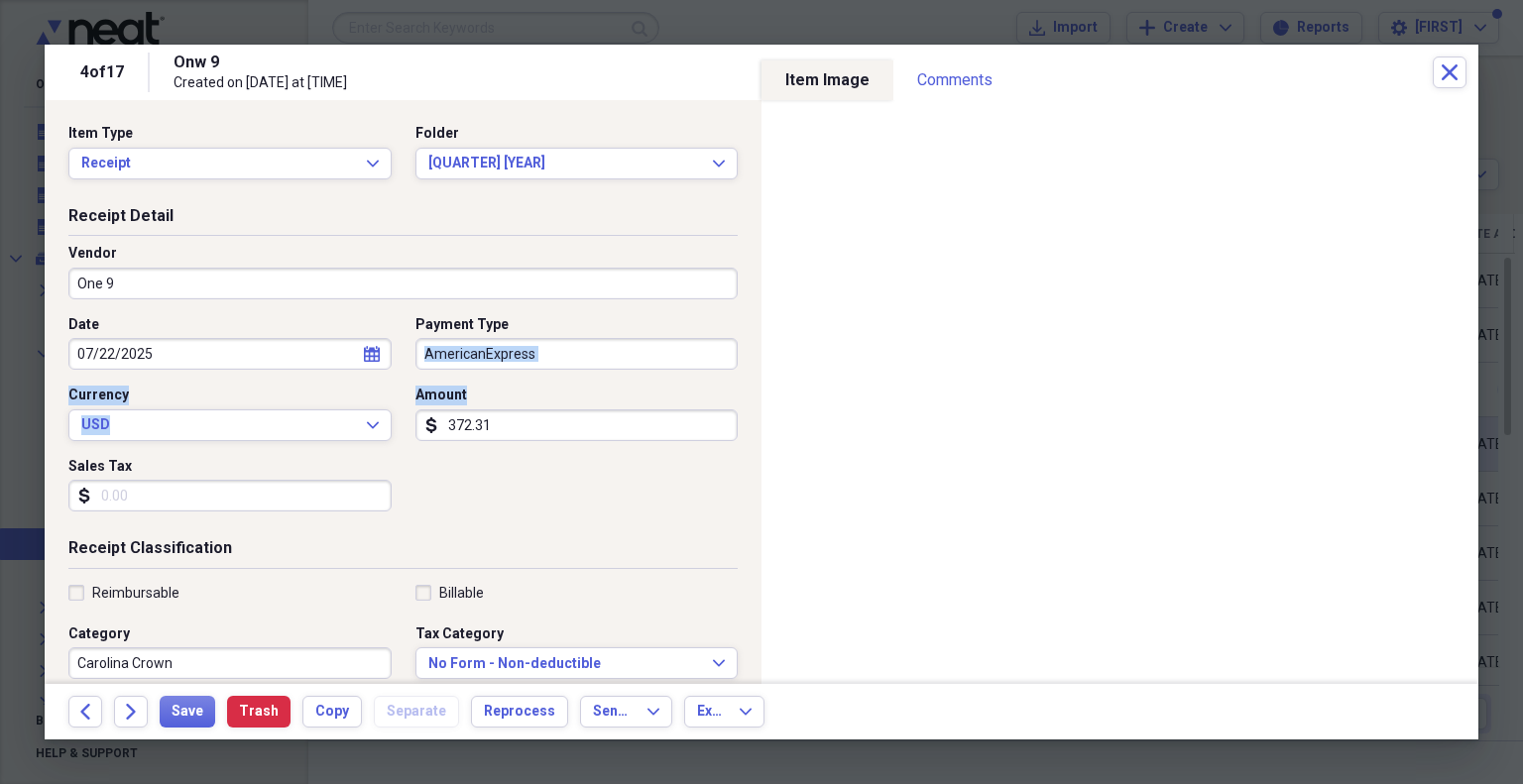 drag, startPoint x: 572, startPoint y: 386, endPoint x: 565, endPoint y: 377, distance: 11.401754 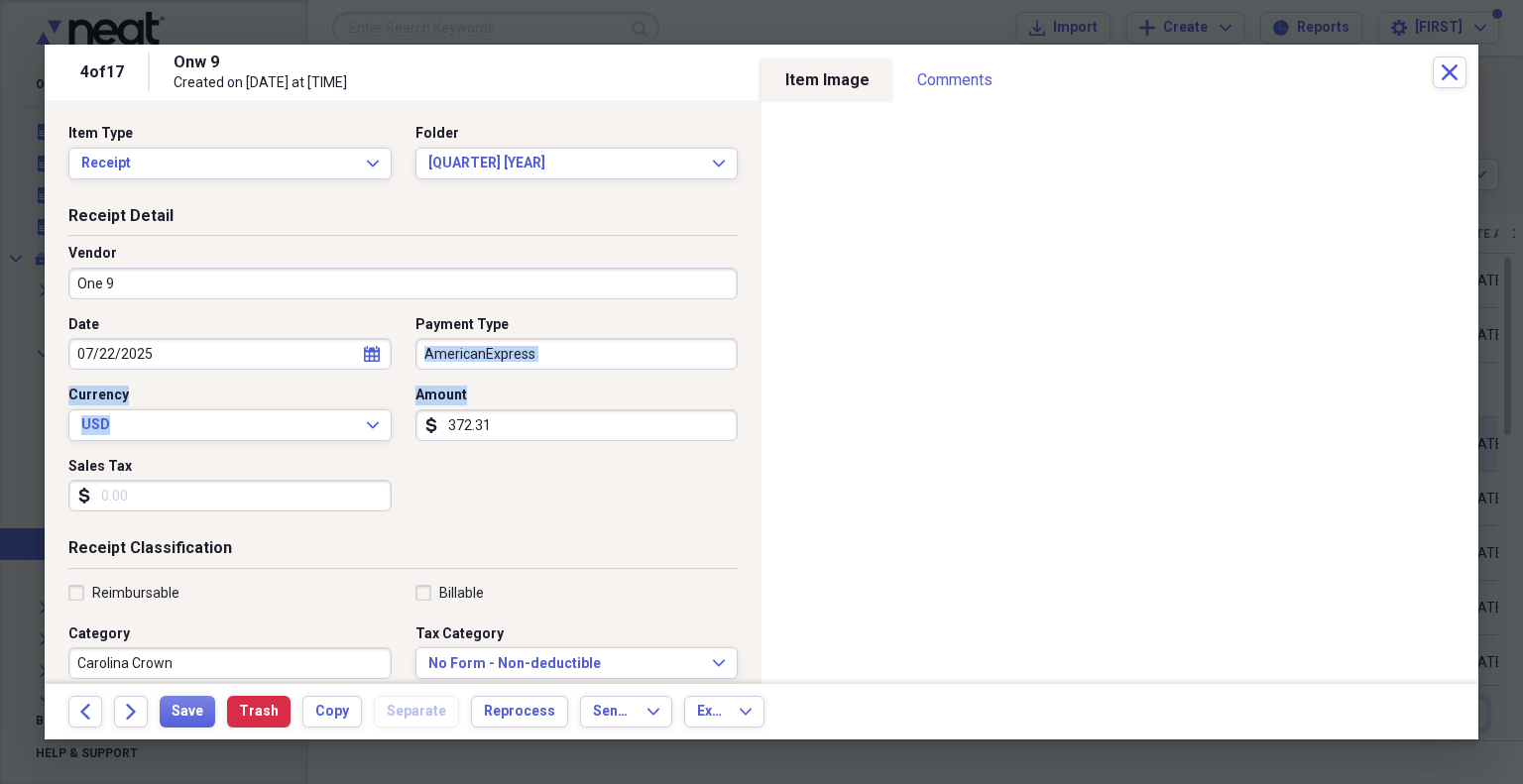 click on "Date [DATE] calendar Calendar Payment Type AmericanExpress Currency USD Expand Amount dollar-sign [AMOUNT] Sales Tax dollar-sign" at bounding box center [403, 421] 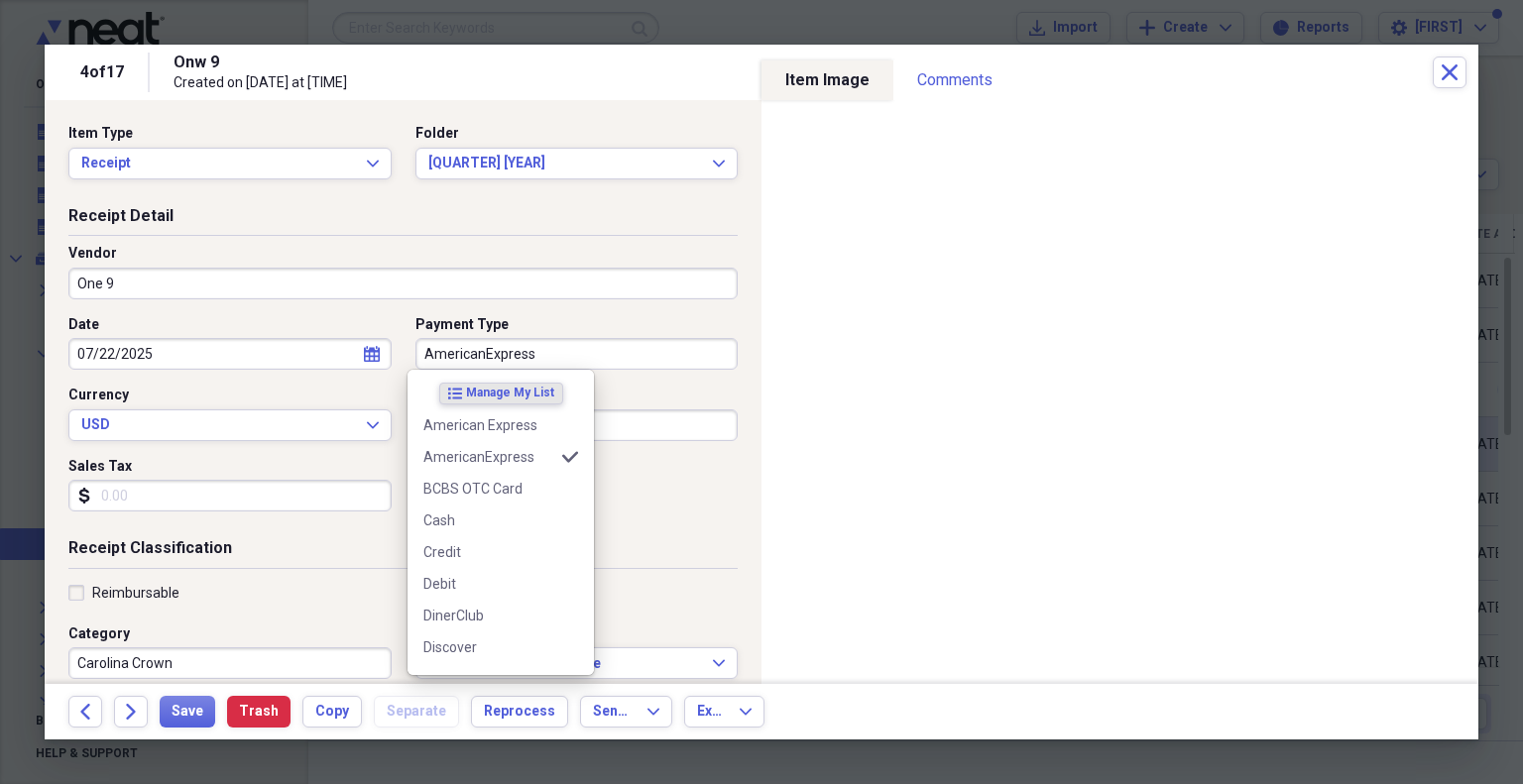 click on "AmericanExpress" at bounding box center [577, 354] 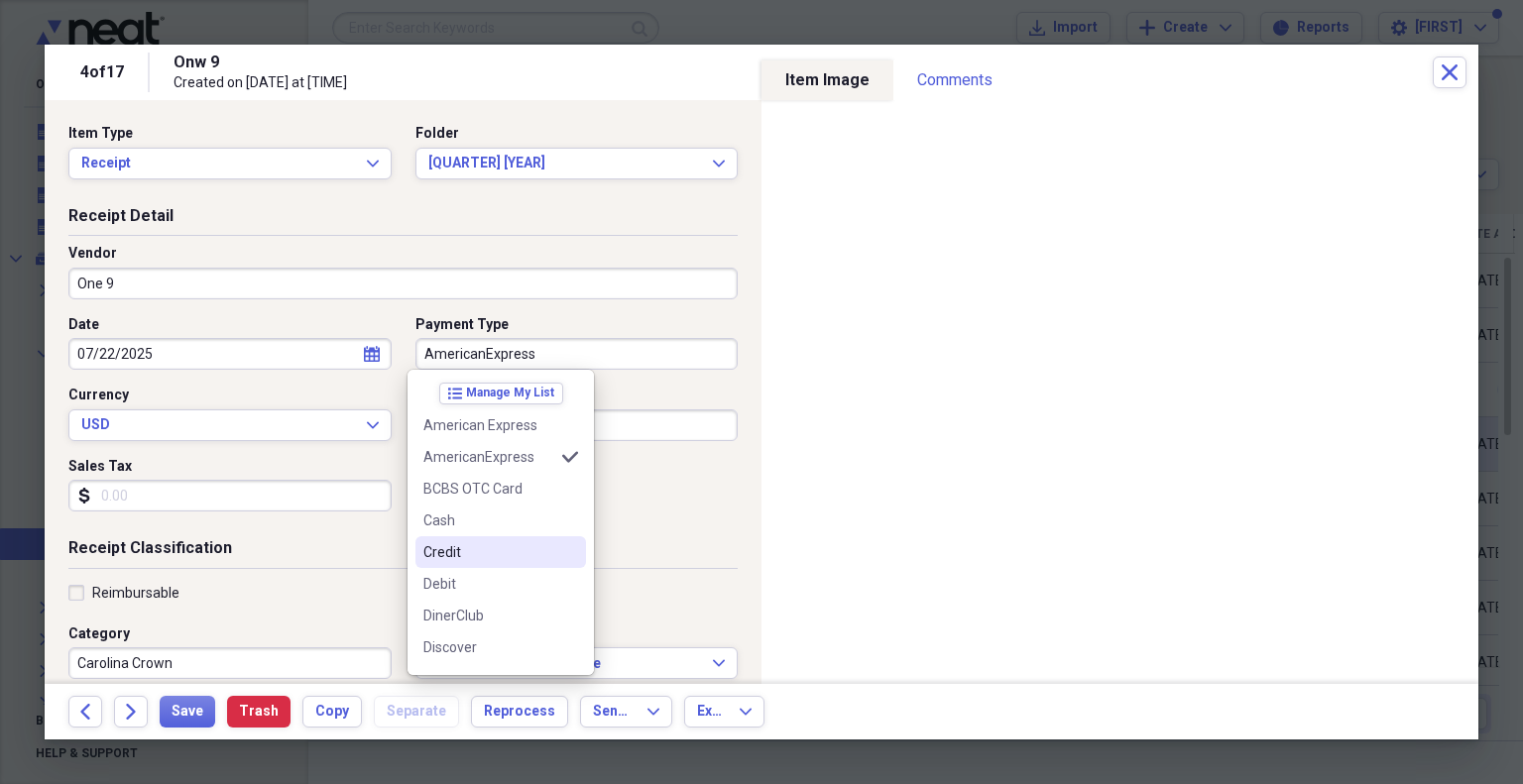 click on "Credit" at bounding box center (489, 552) 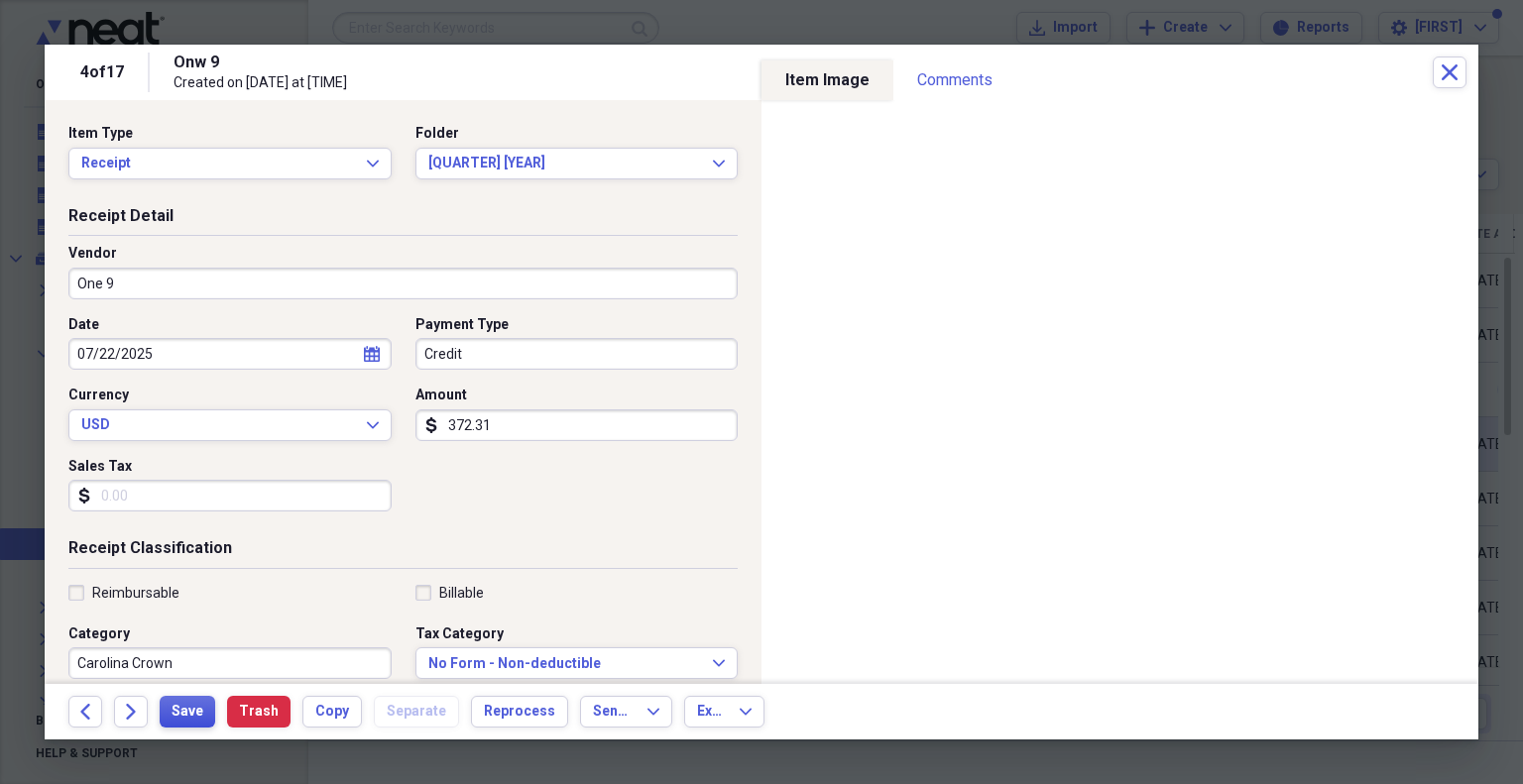 click on "Save" at bounding box center (187, 712) 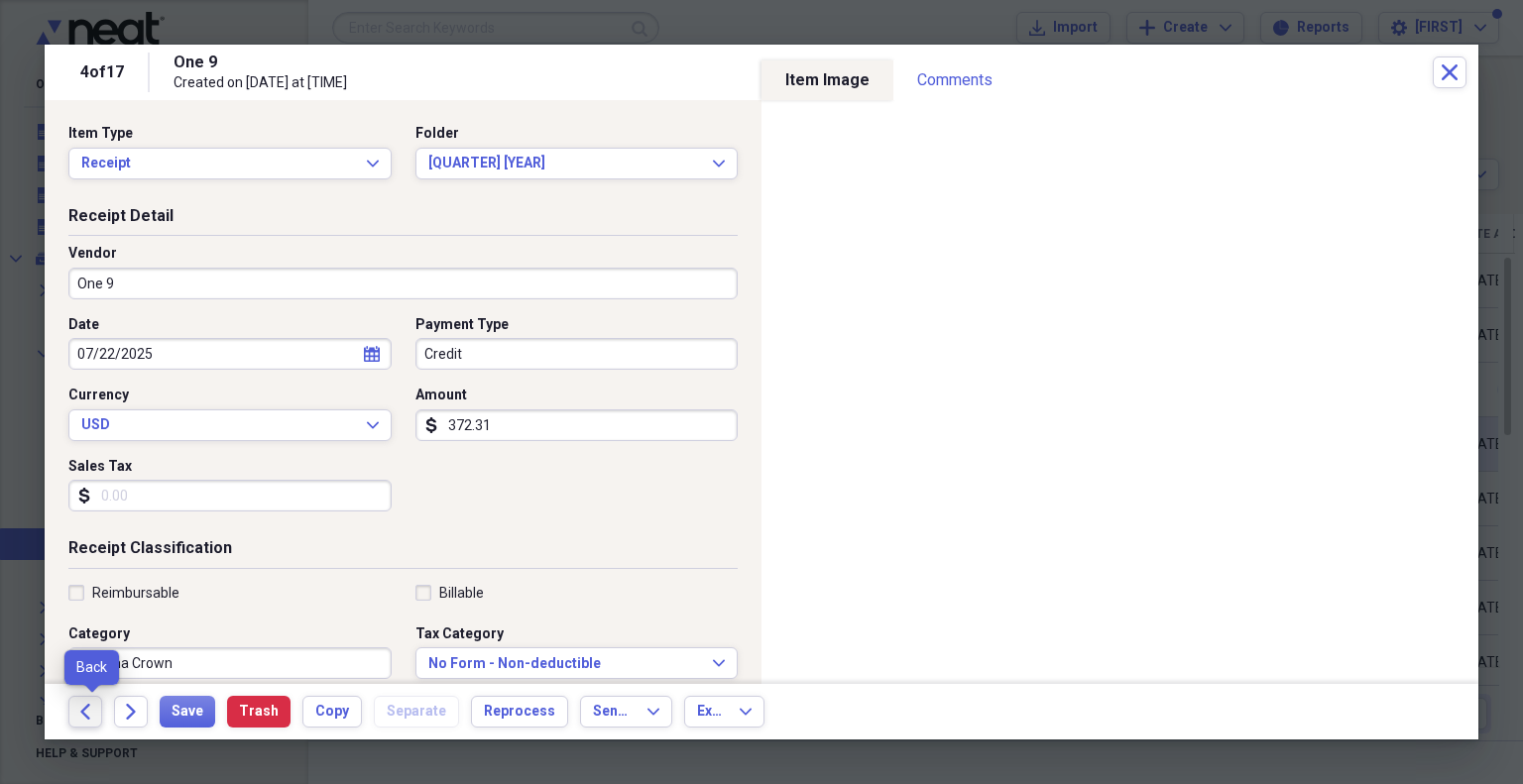 click on "Back" at bounding box center (85, 712) 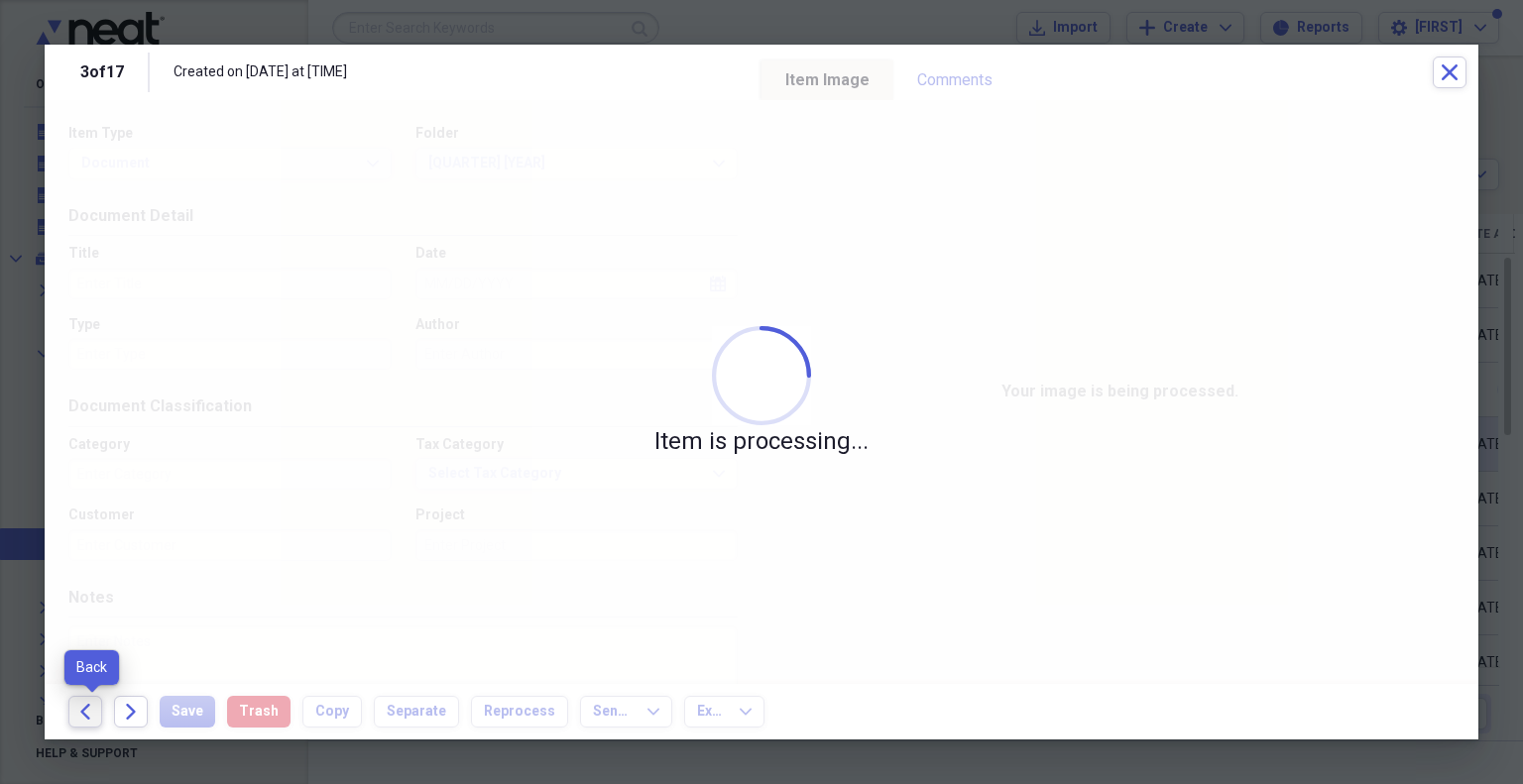 click on "Back" 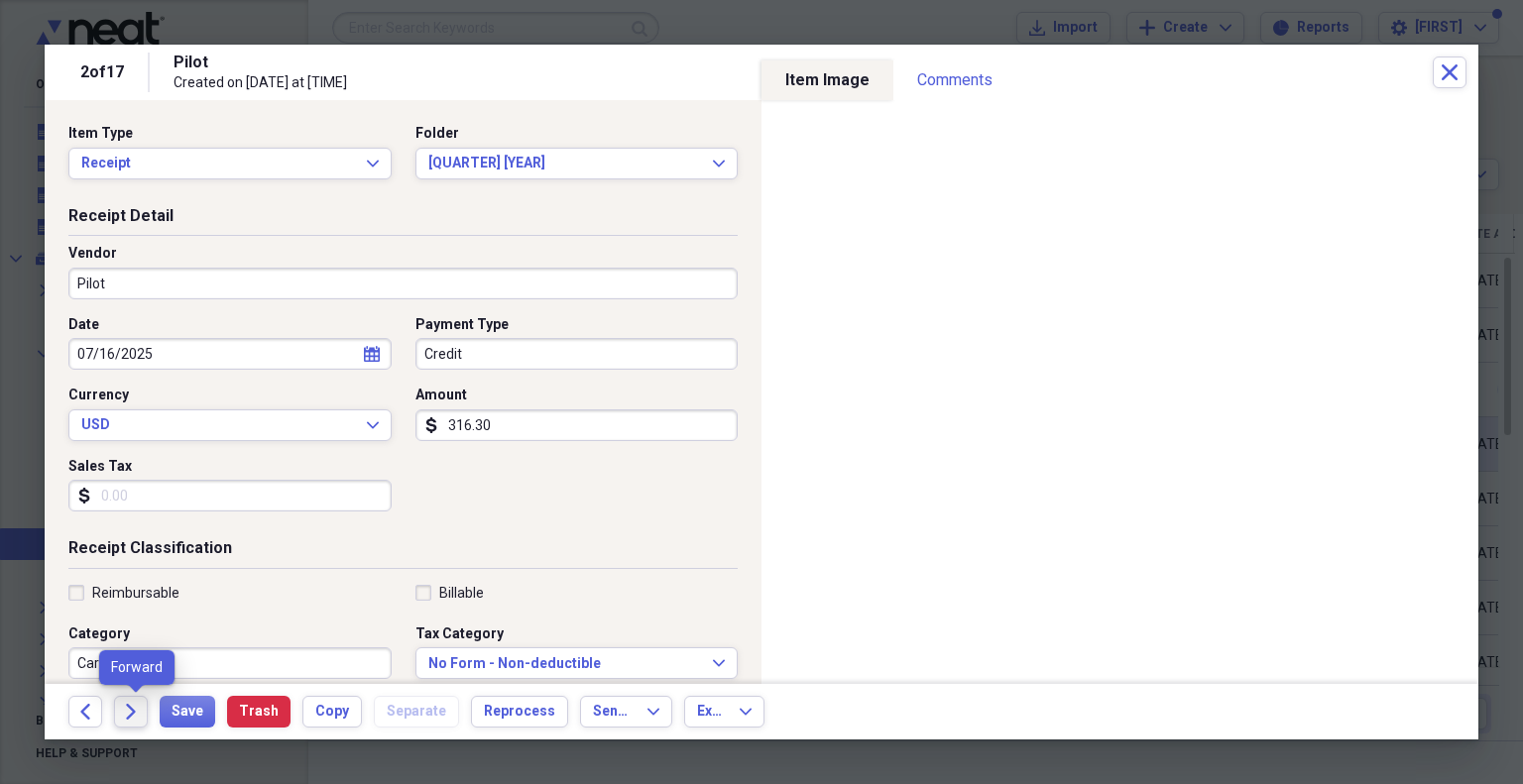 click on "Forward" 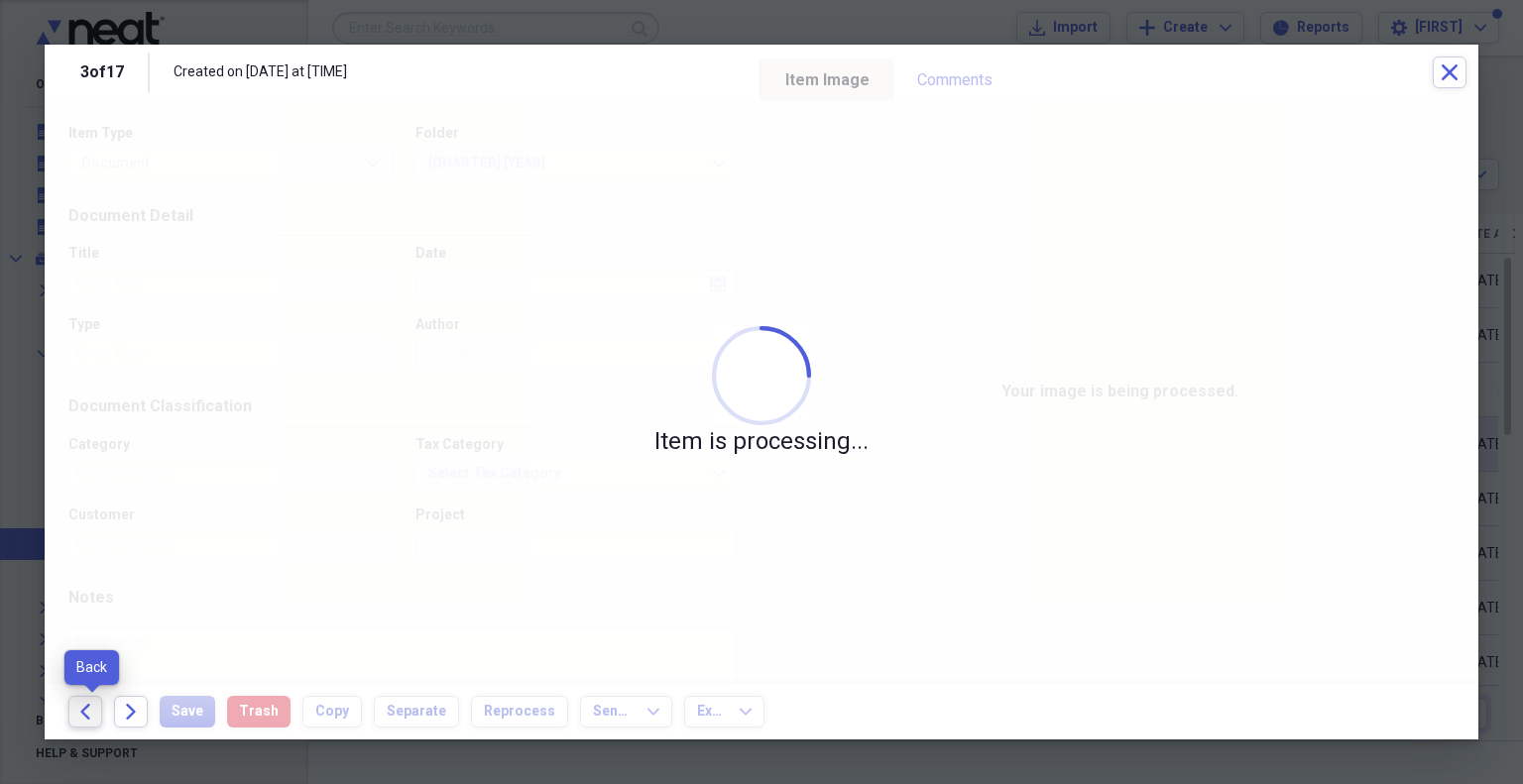 click on "Back" at bounding box center (85, 712) 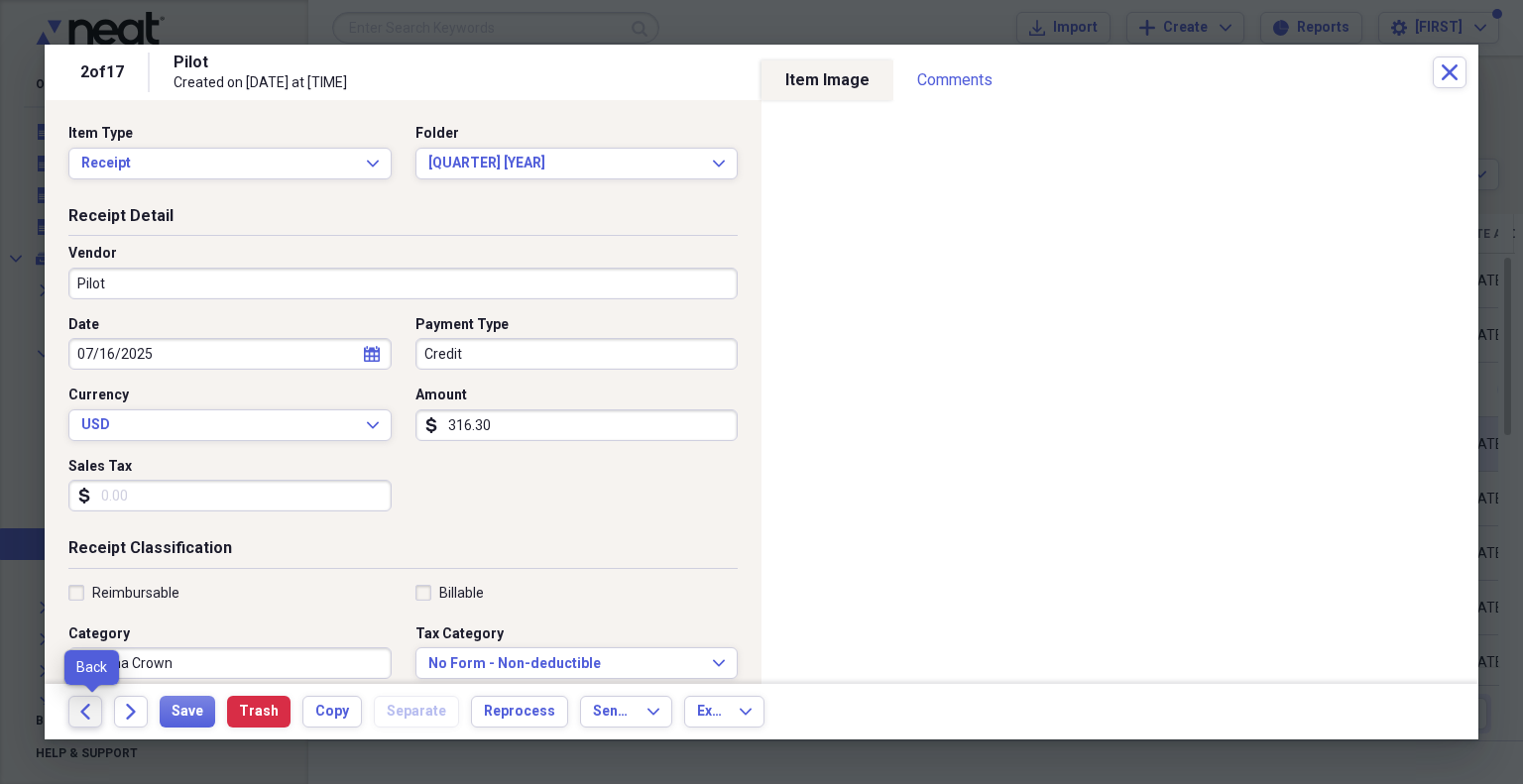 click on "Back" at bounding box center (85, 712) 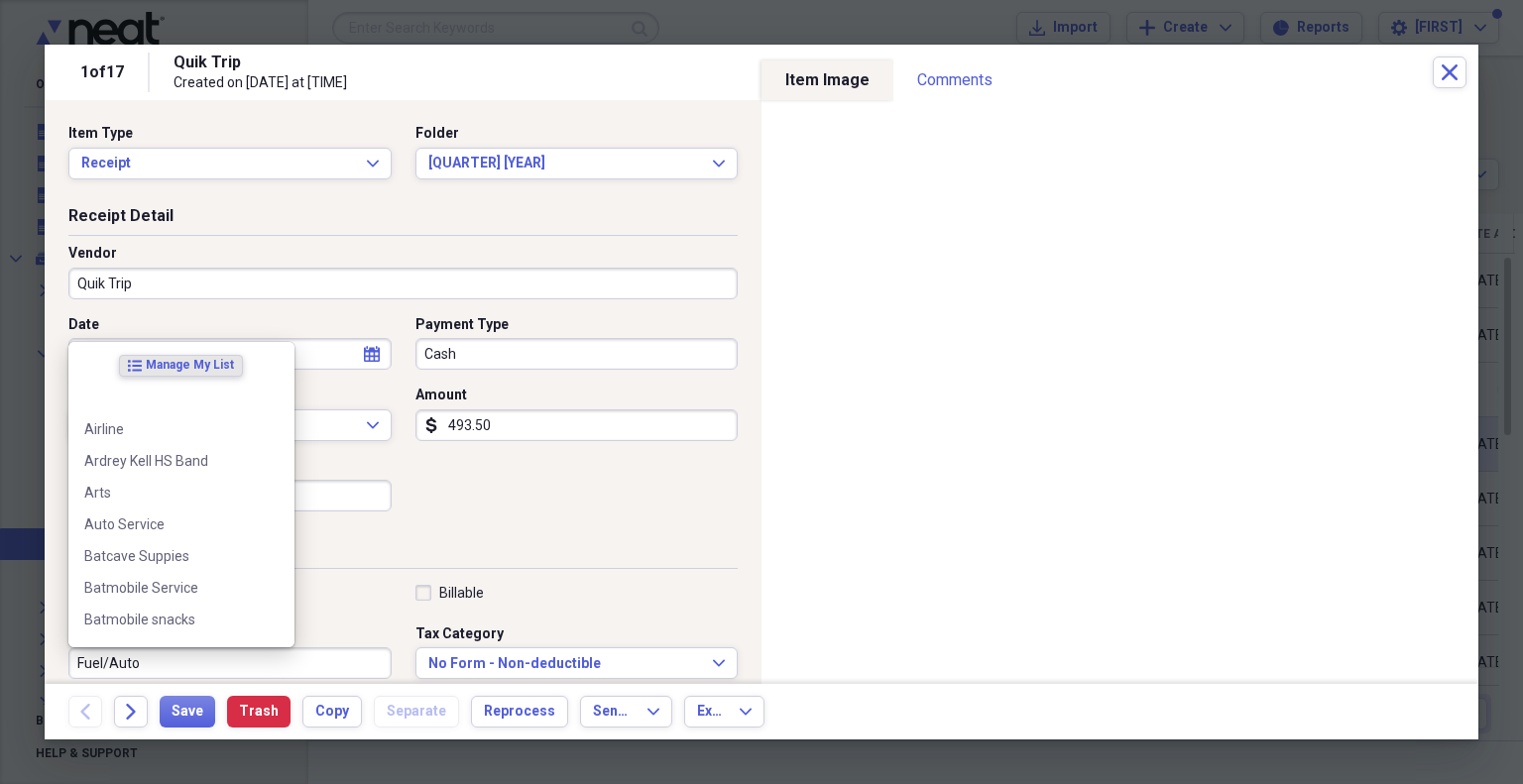 click on "Fuel/Auto" at bounding box center [230, 663] 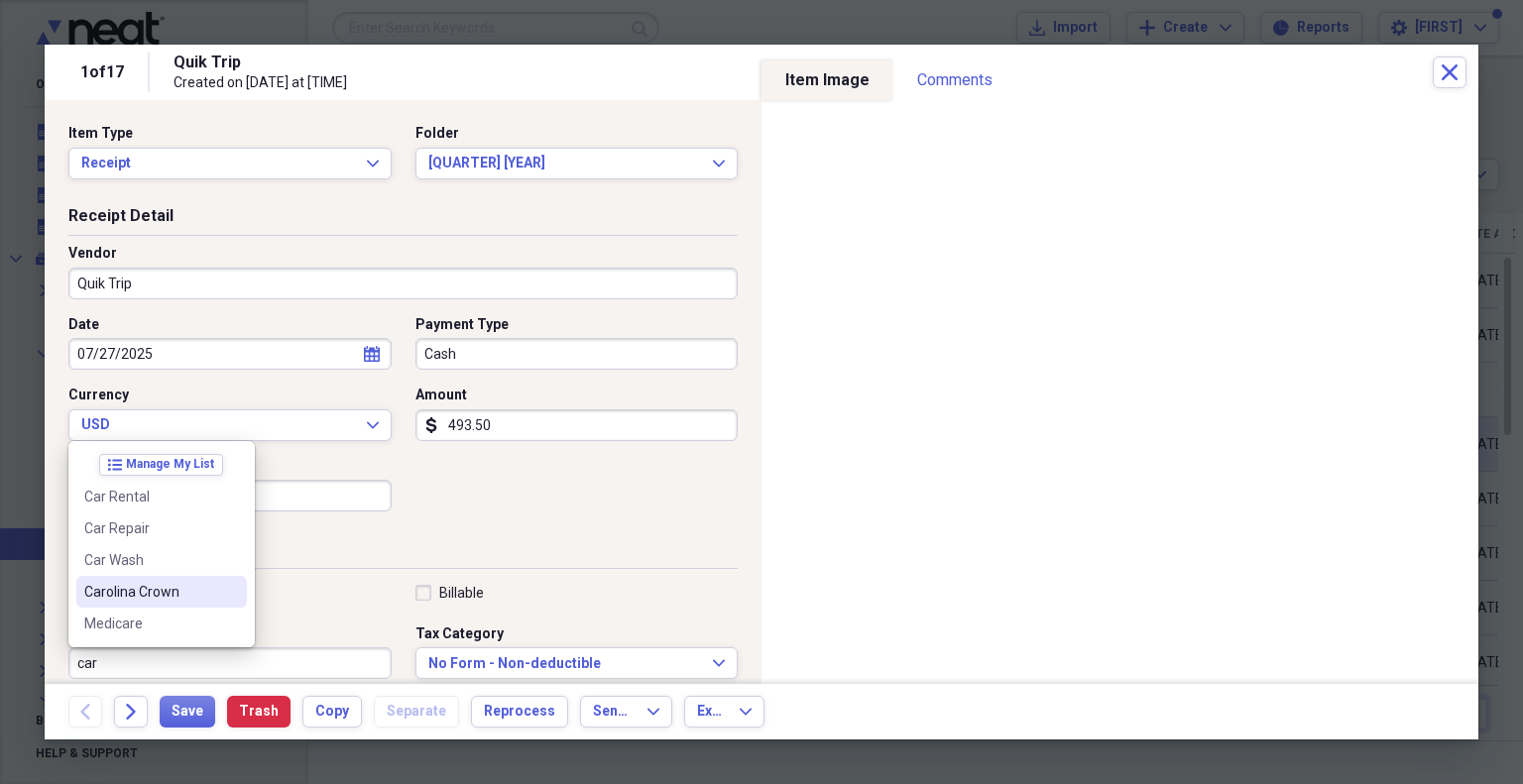 click on "Carolina Crown" at bounding box center (150, 592) 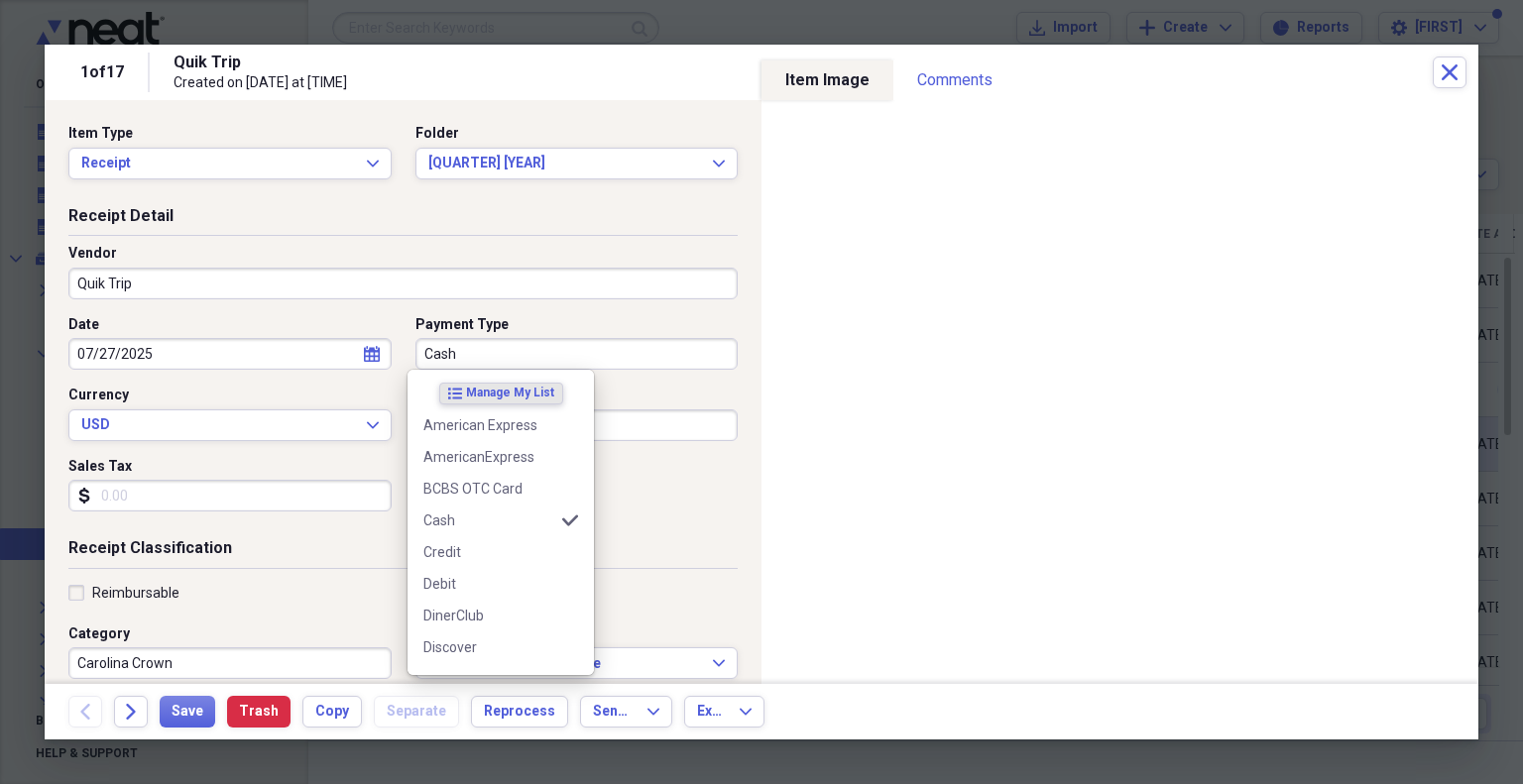 click on "Cash" at bounding box center (577, 354) 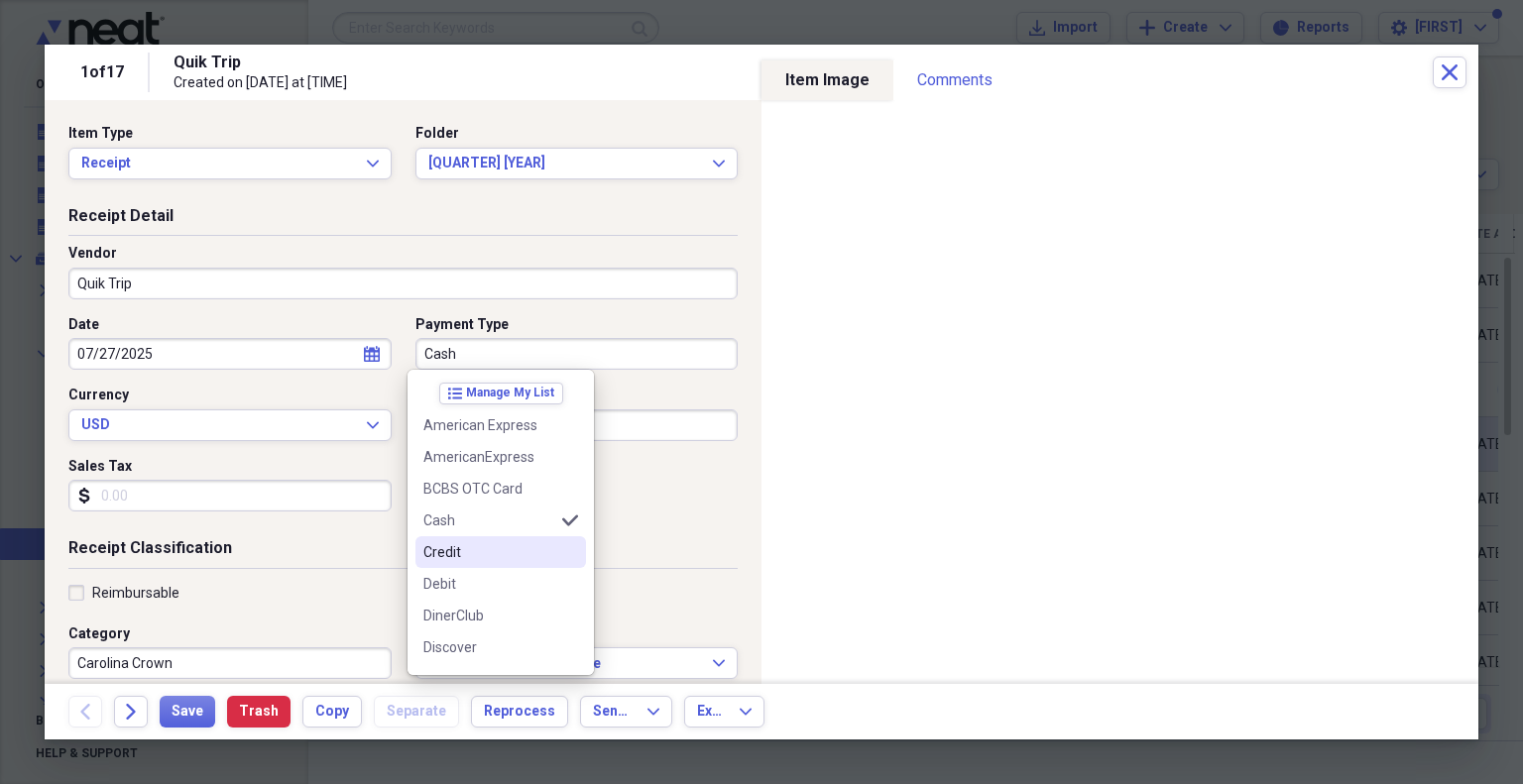 click on "Credit" at bounding box center [489, 552] 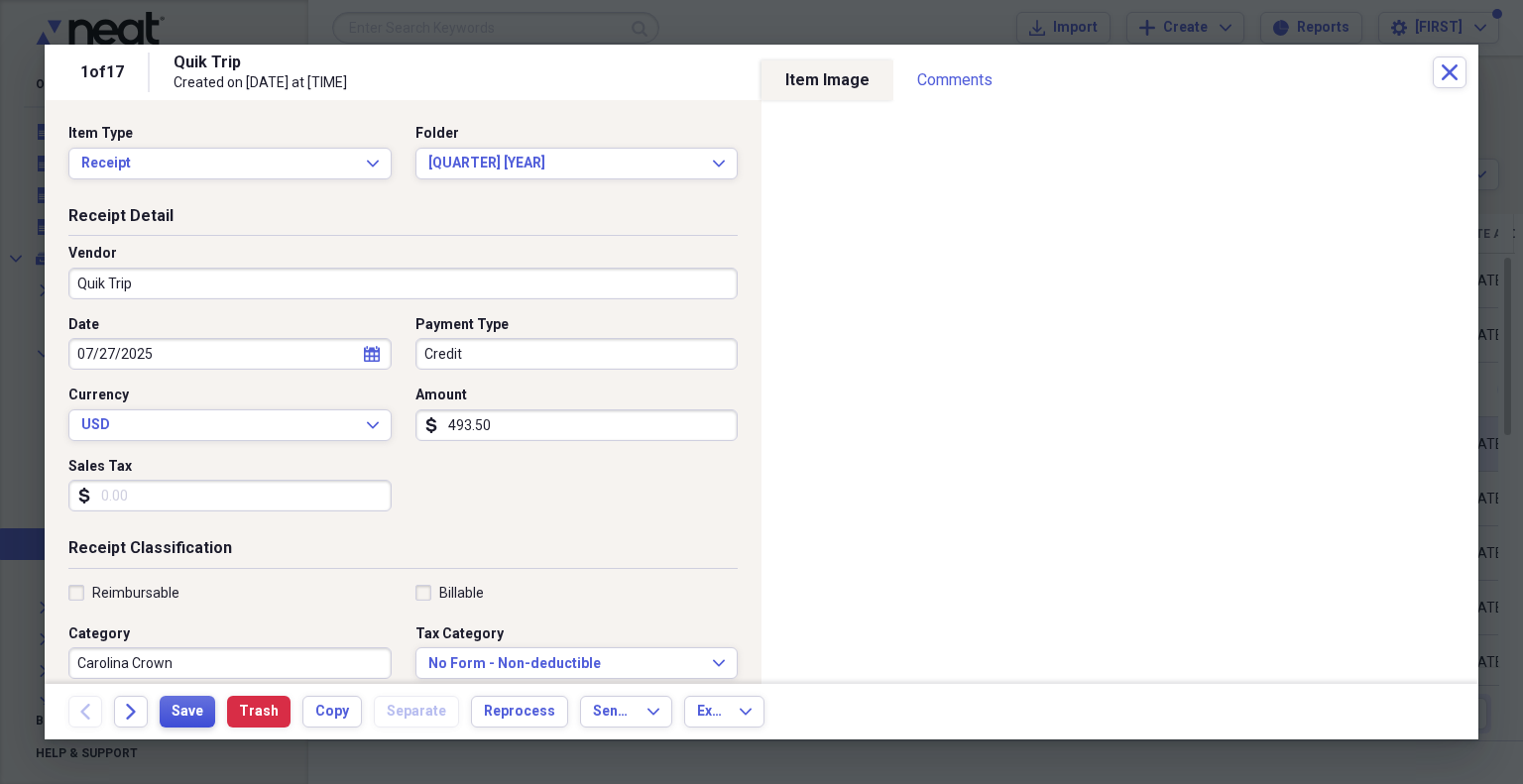 click on "Save" at bounding box center (187, 712) 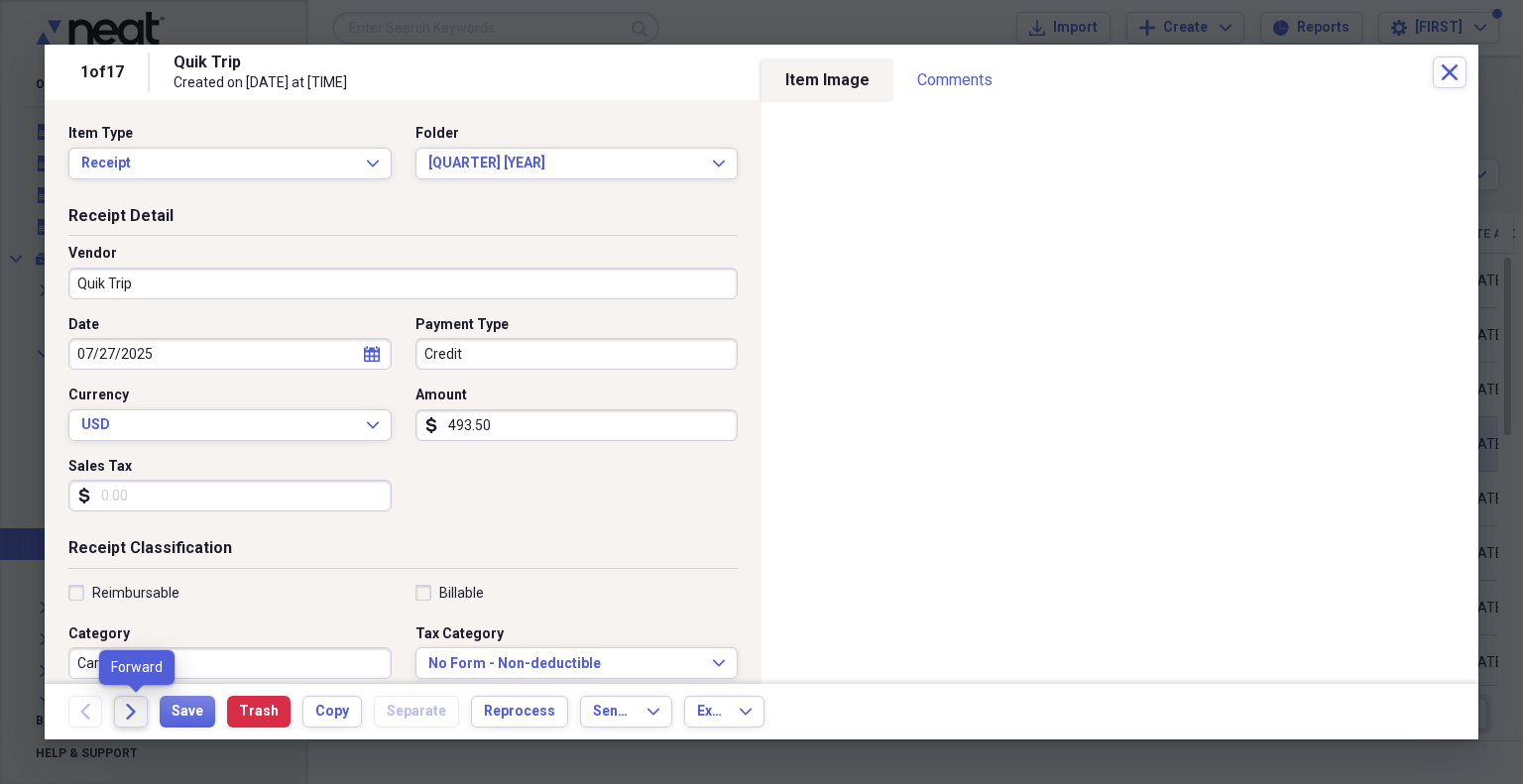 click on "Forward" 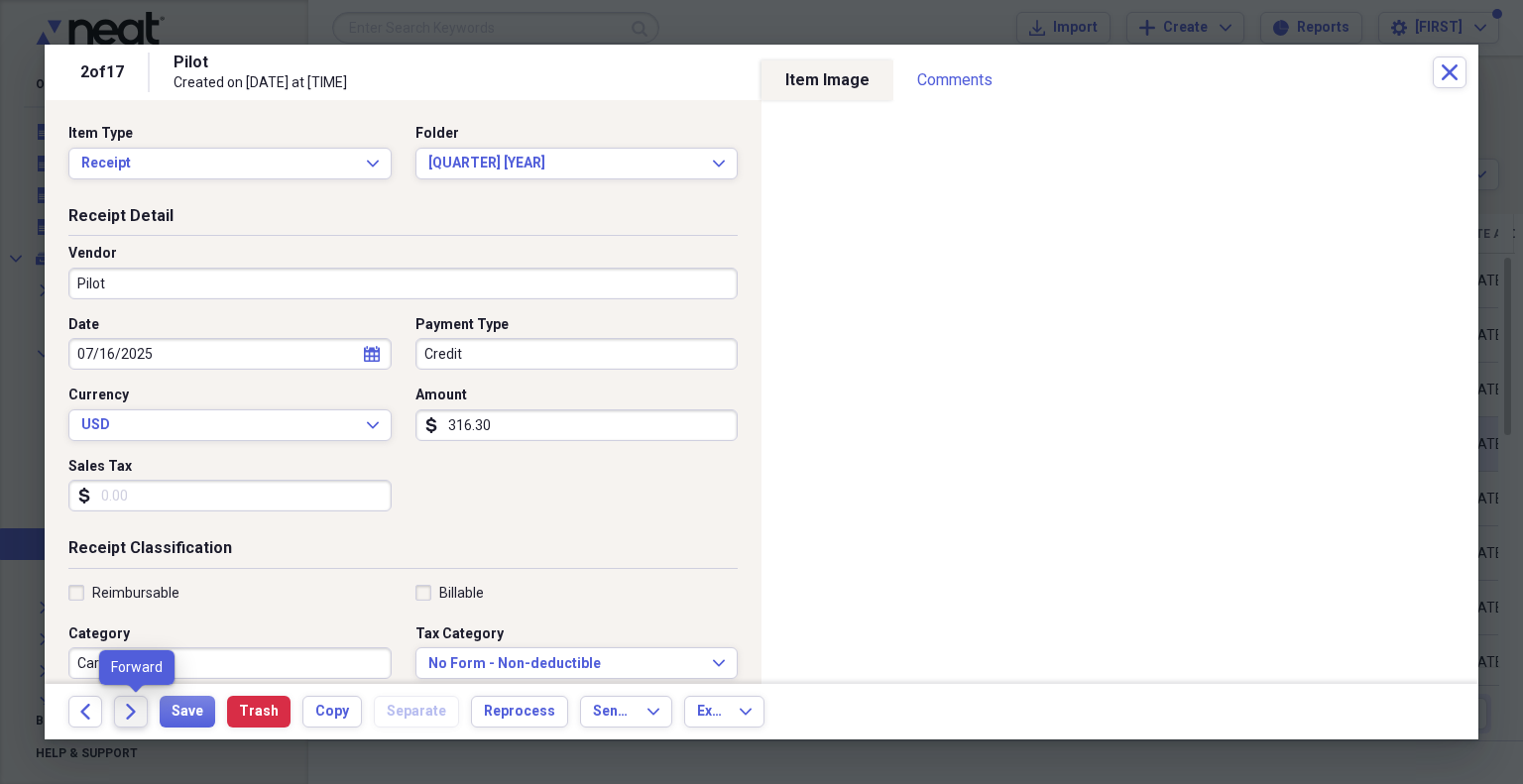 click on "Forward" 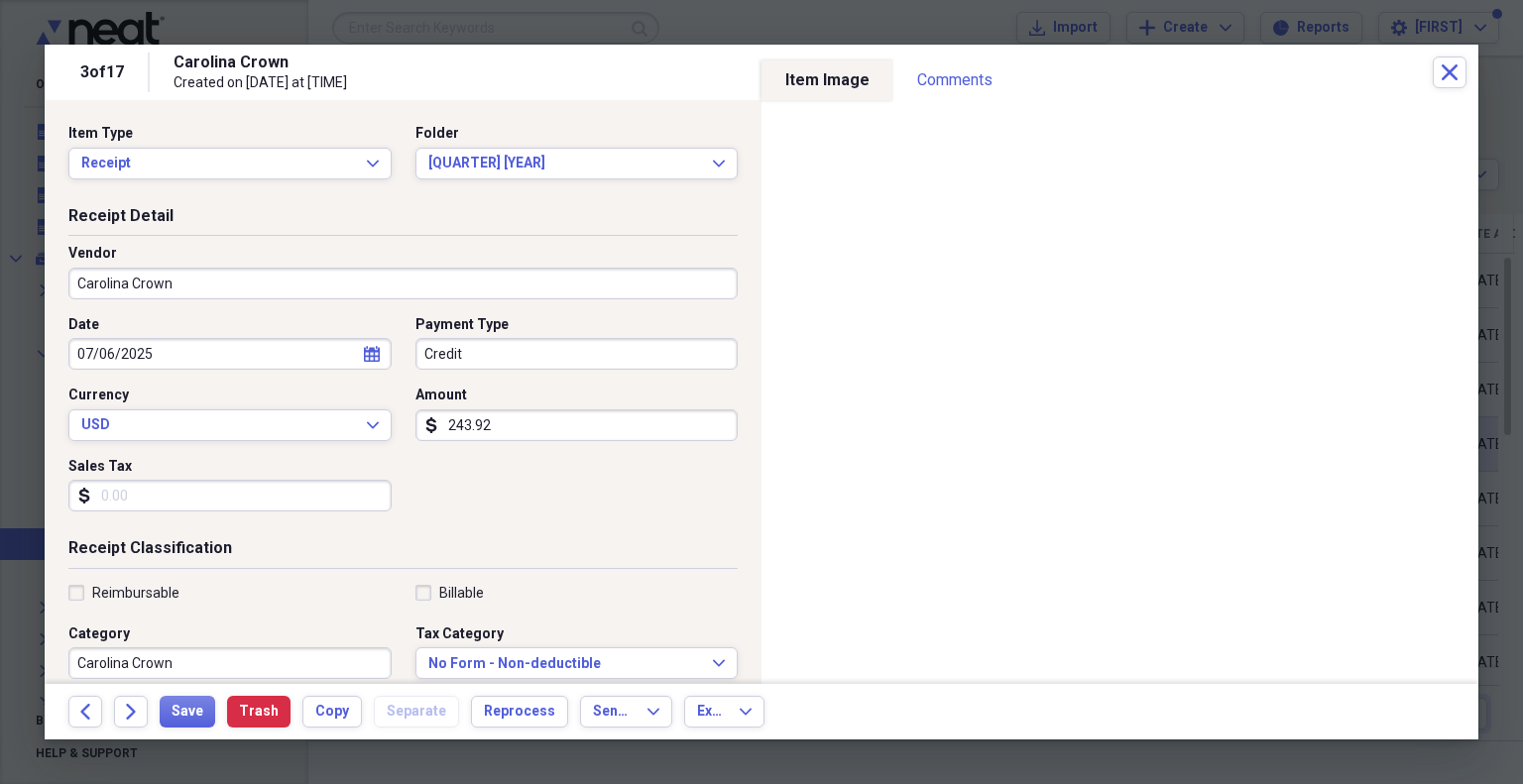 click on "Carolina Crown" at bounding box center [403, 283] 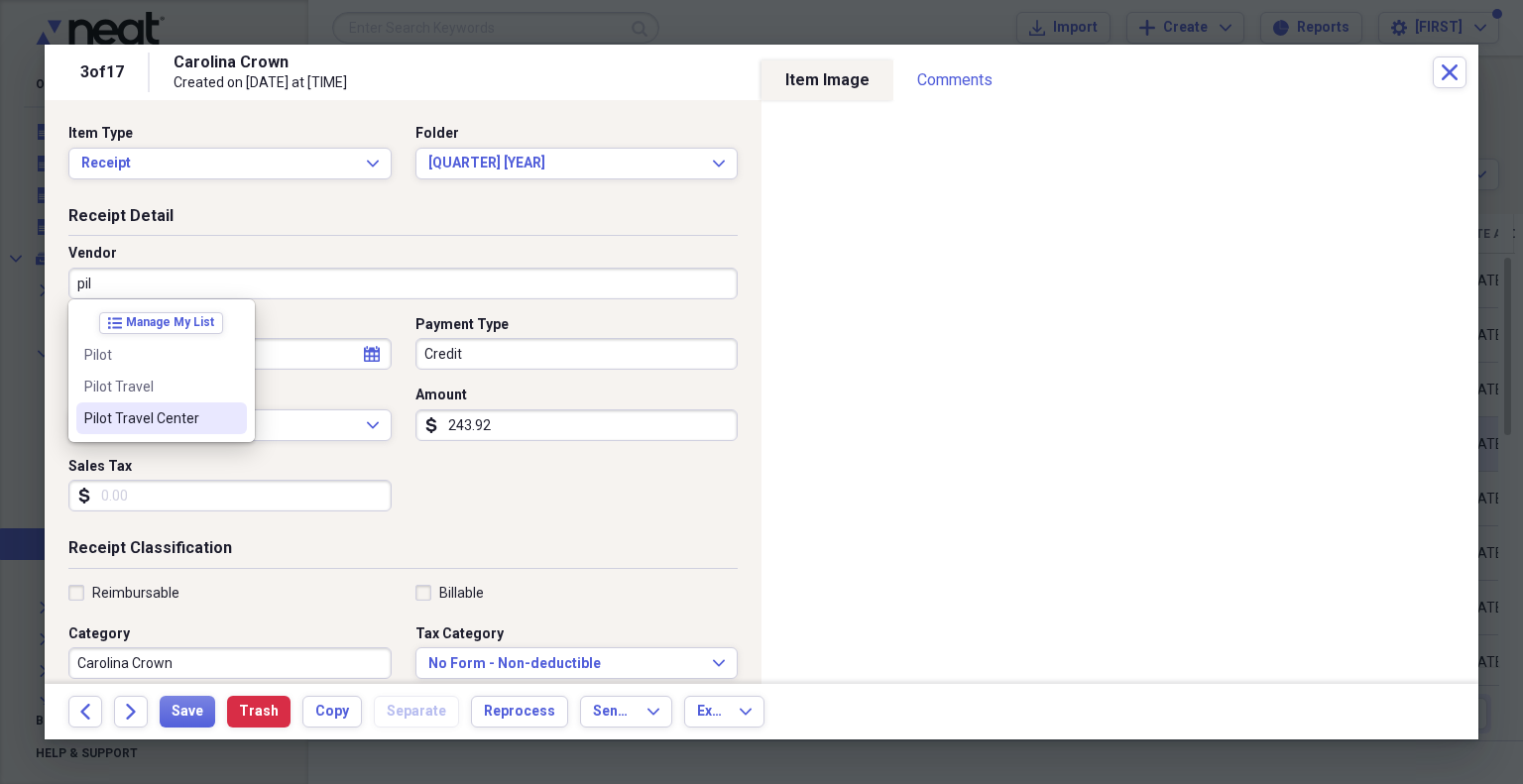 click on "Pilot Travel Center" at bounding box center [150, 418] 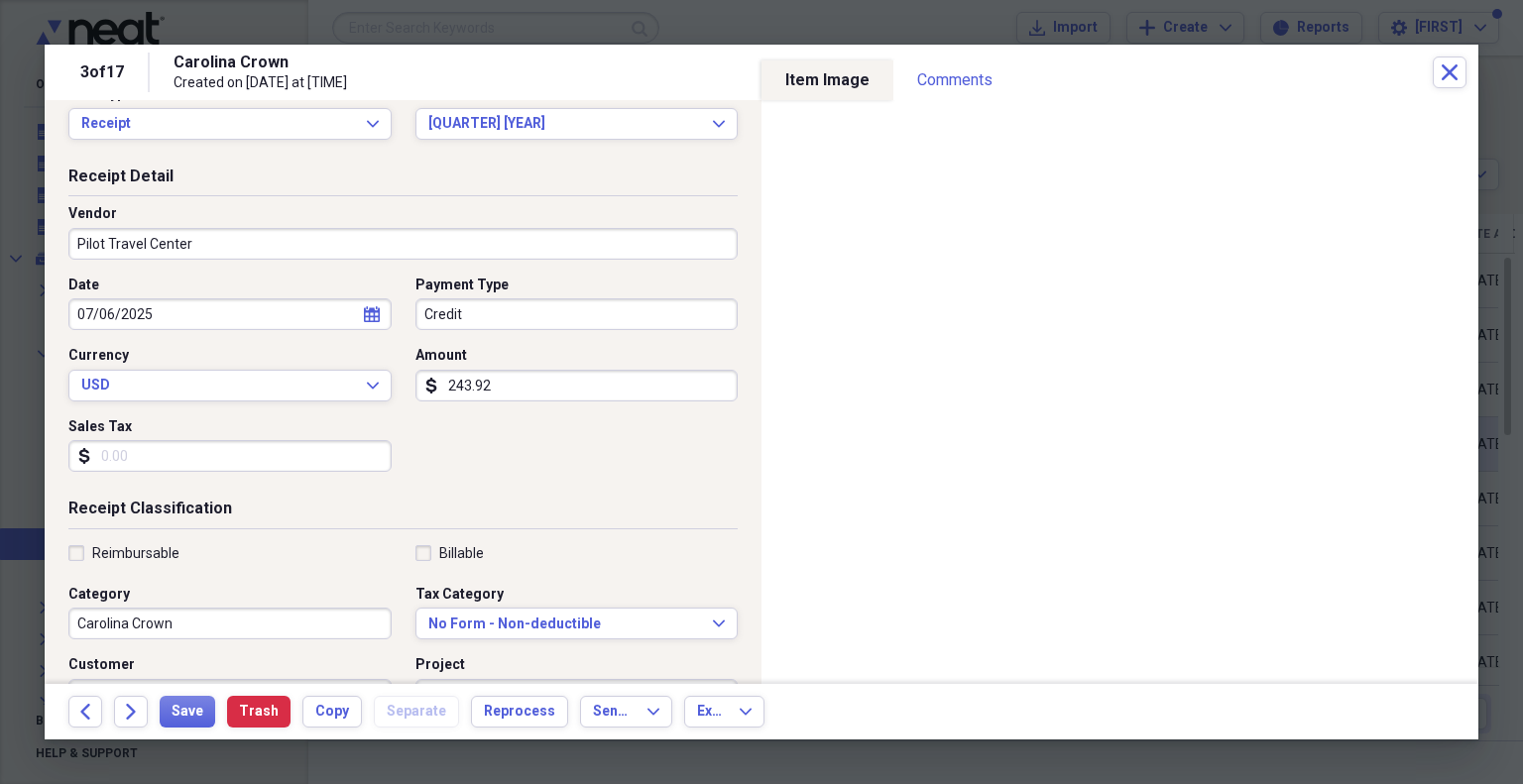 scroll, scrollTop: 0, scrollLeft: 0, axis: both 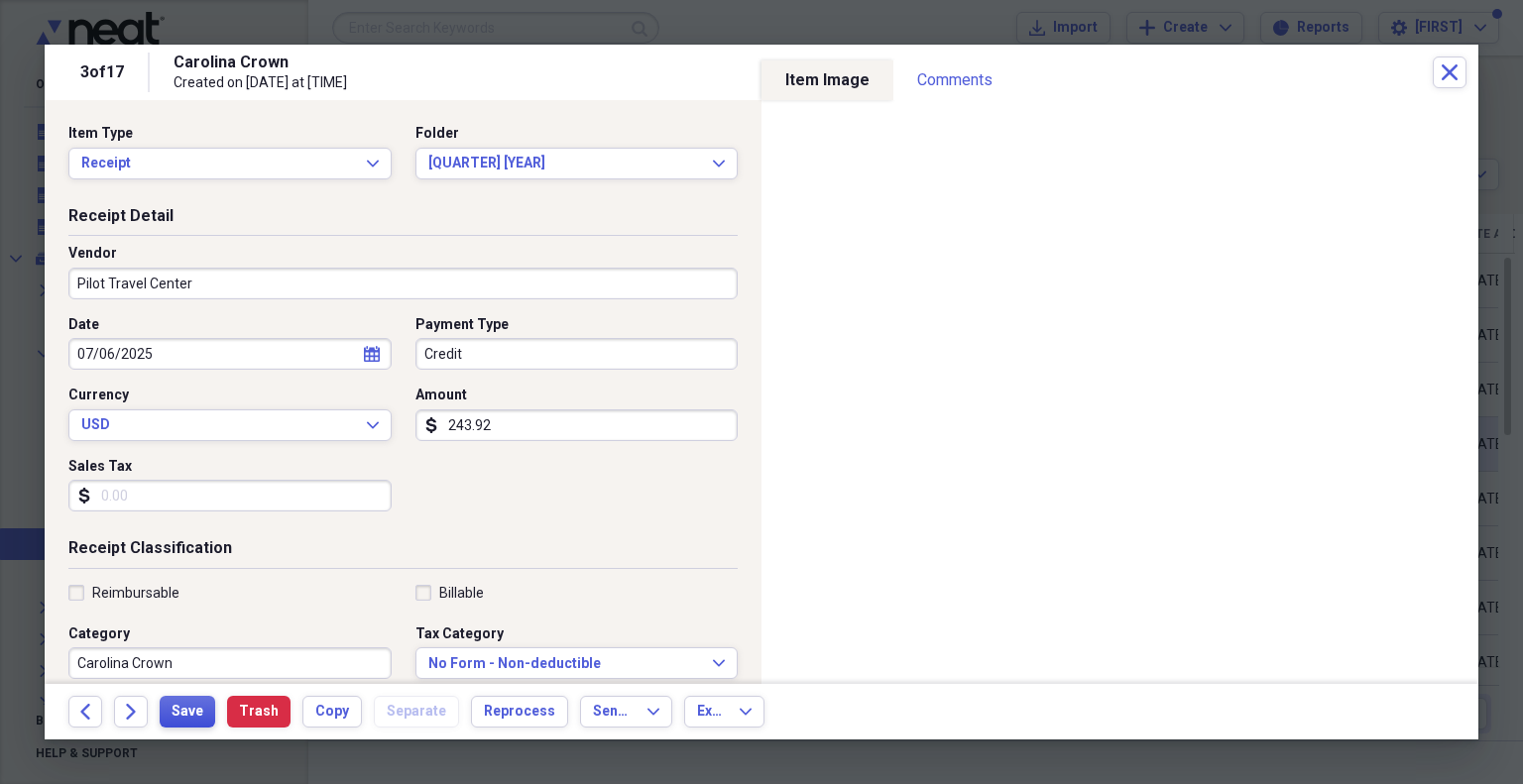 click on "Save" at bounding box center [187, 712] 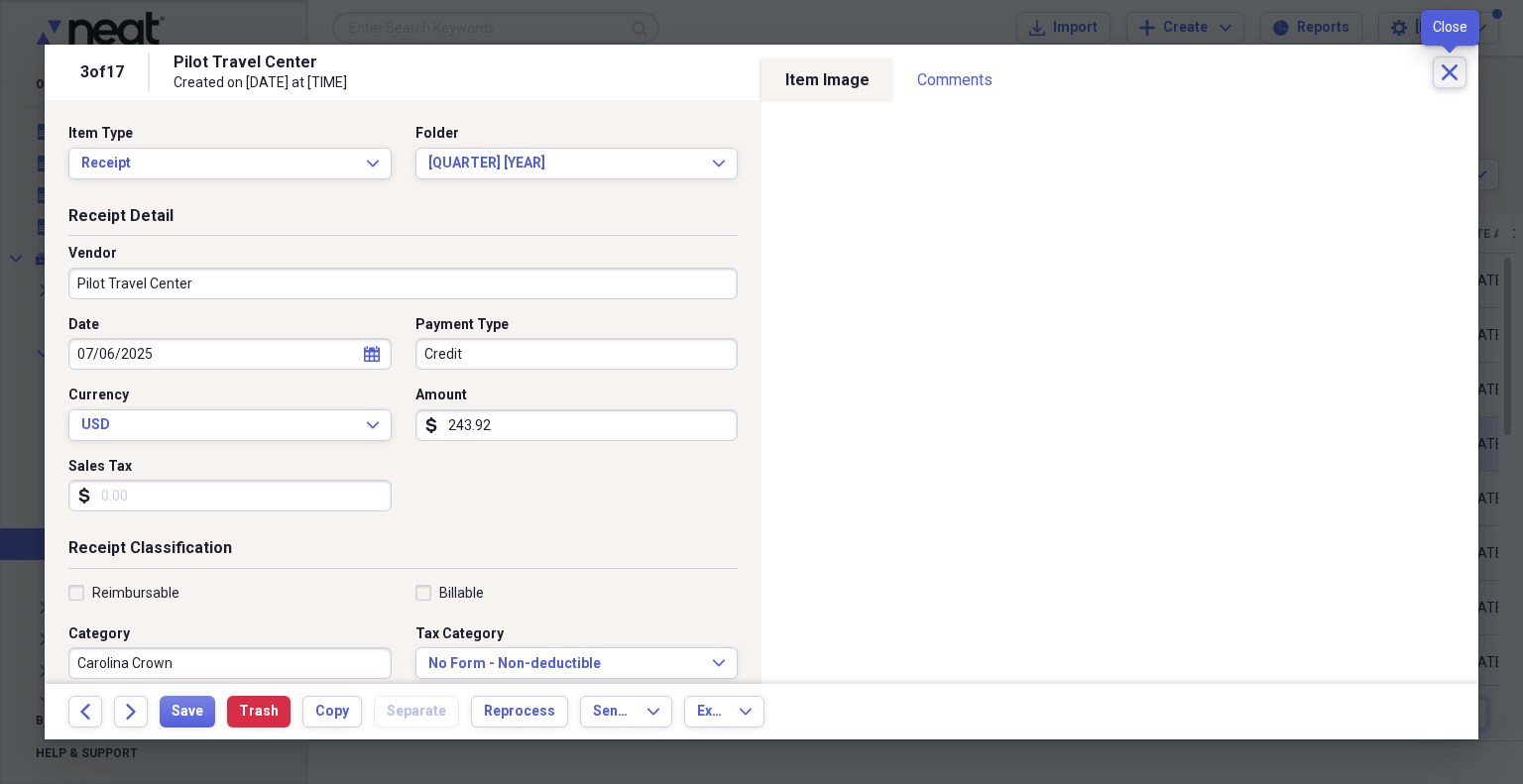 click 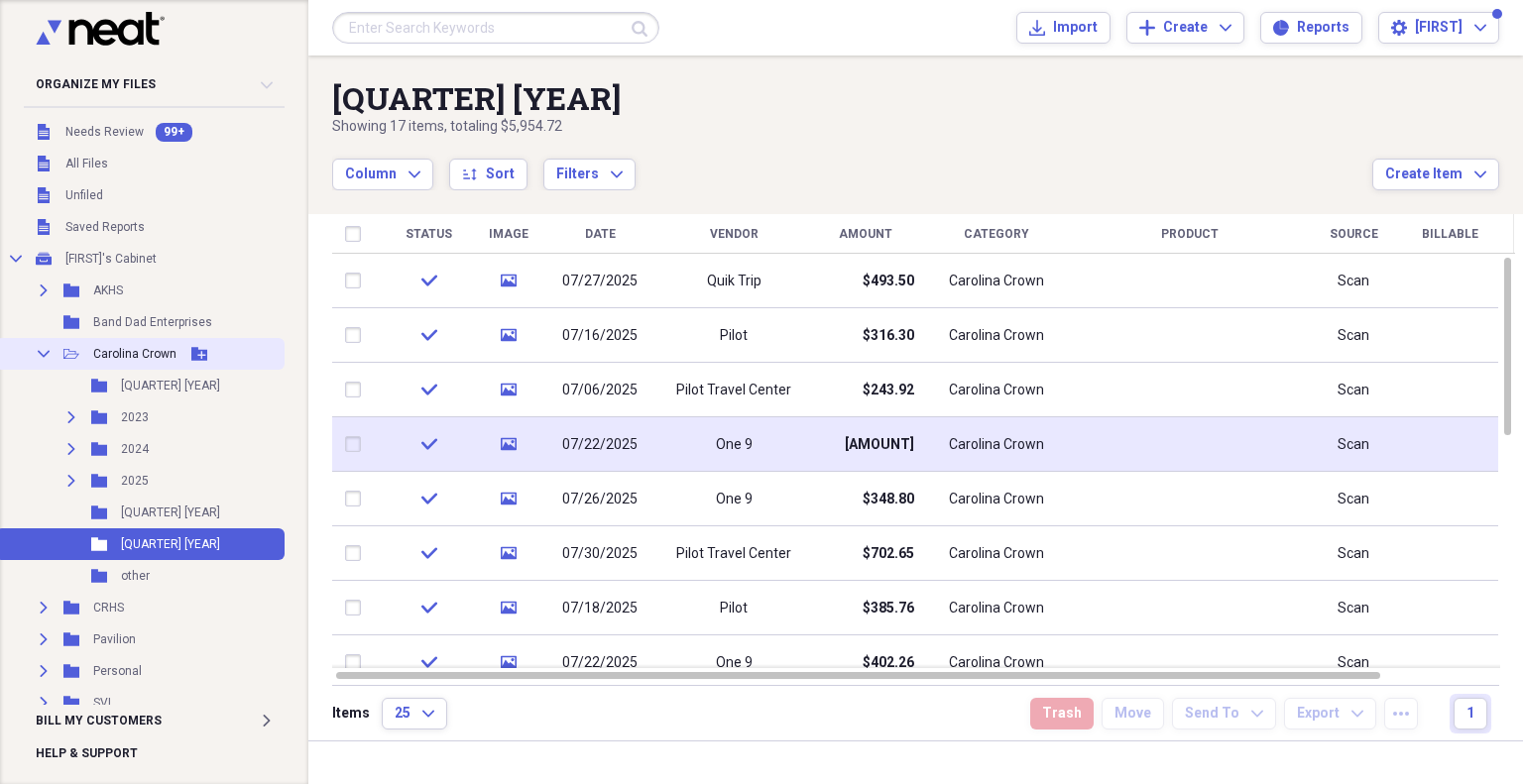 click on "Collapse" at bounding box center [44, 354] 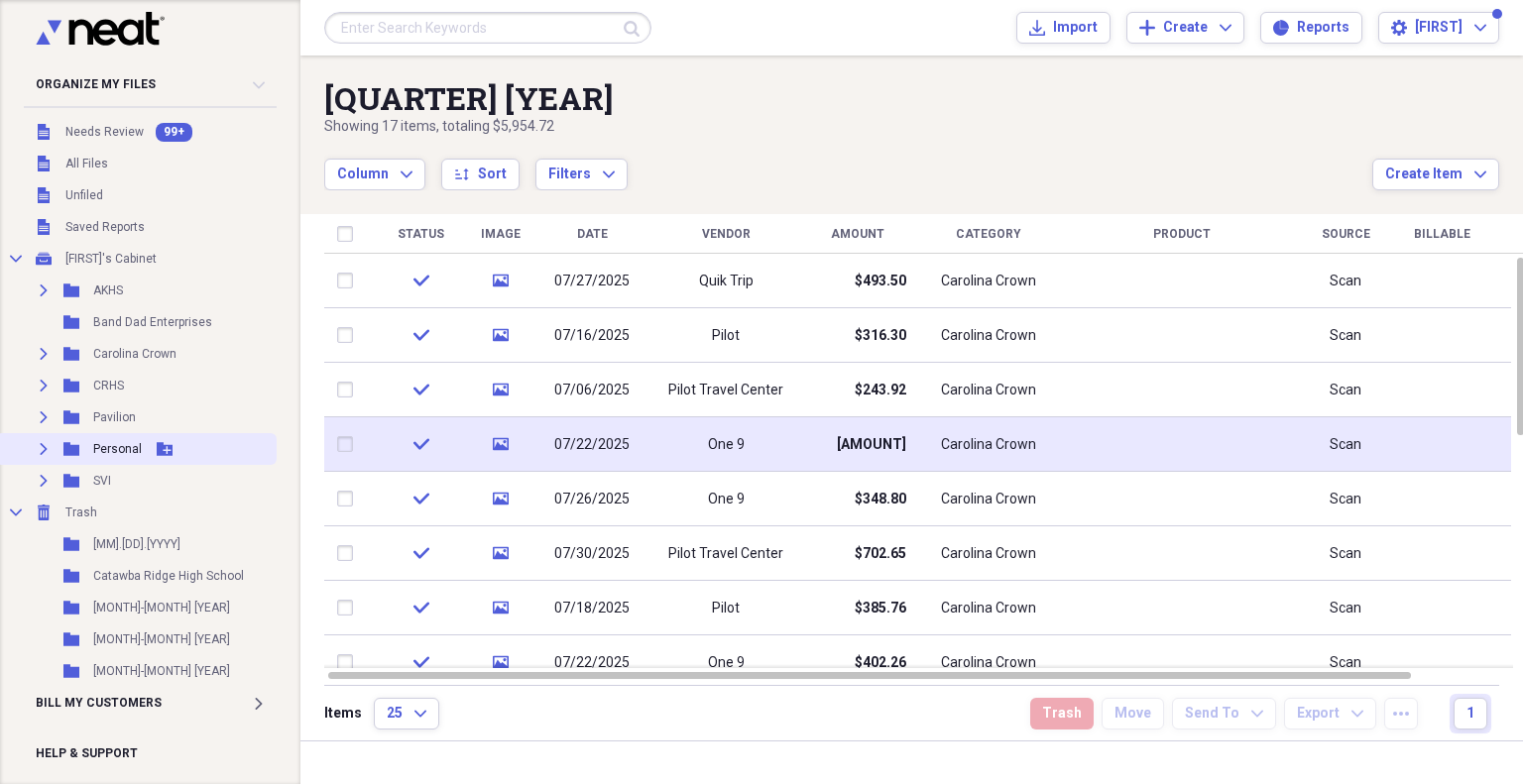 click 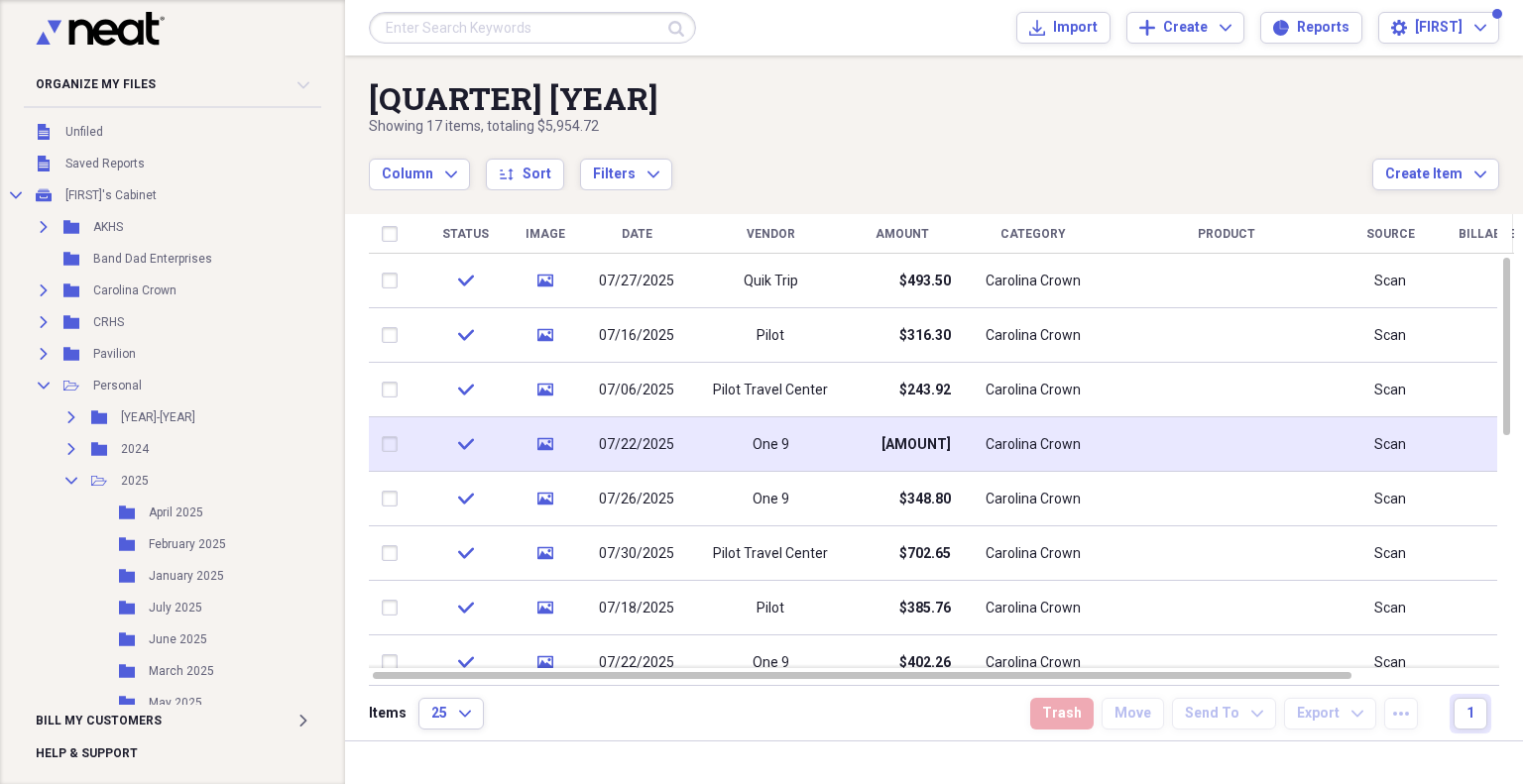 scroll, scrollTop: 99, scrollLeft: 0, axis: vertical 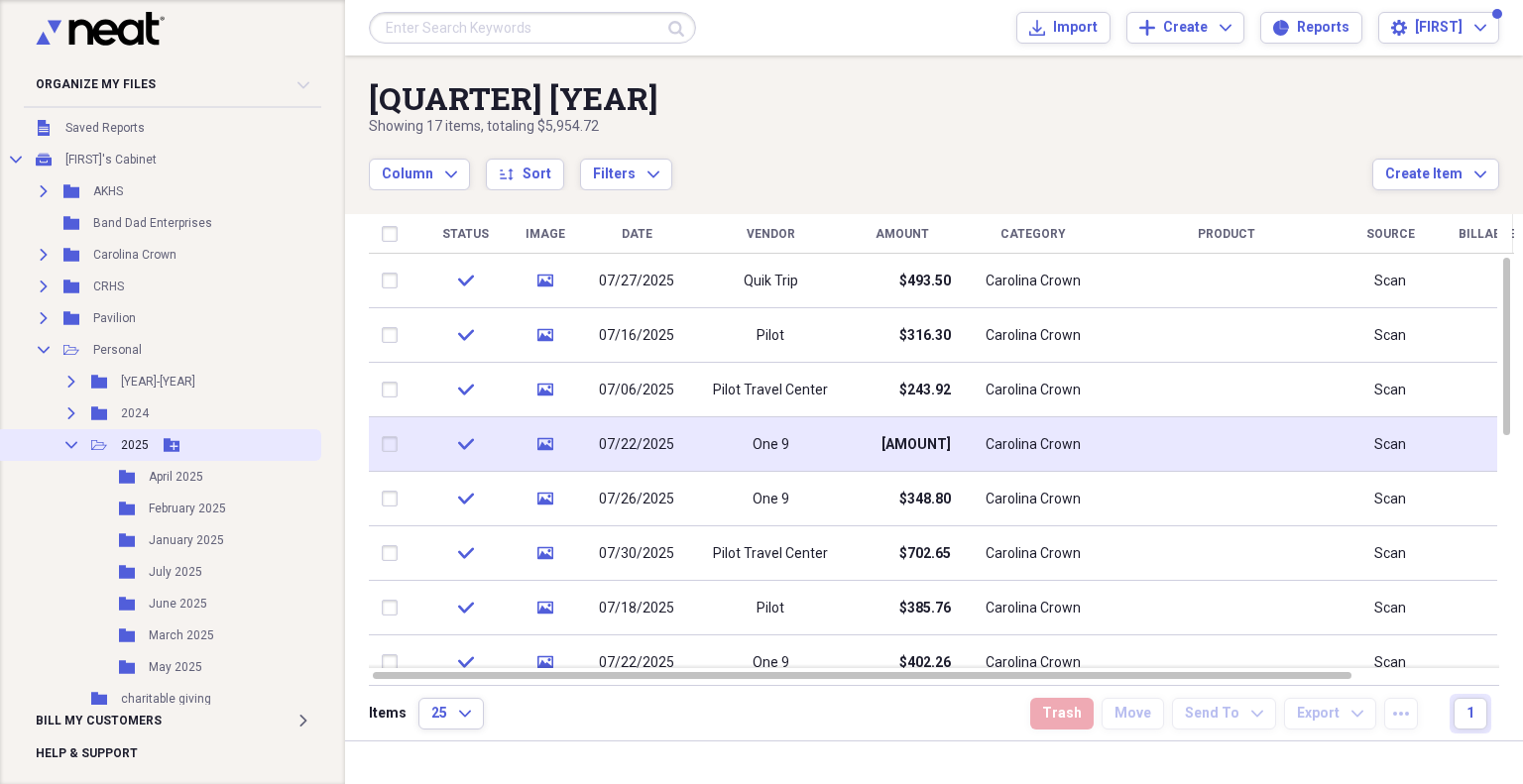 click on "Add Folder" 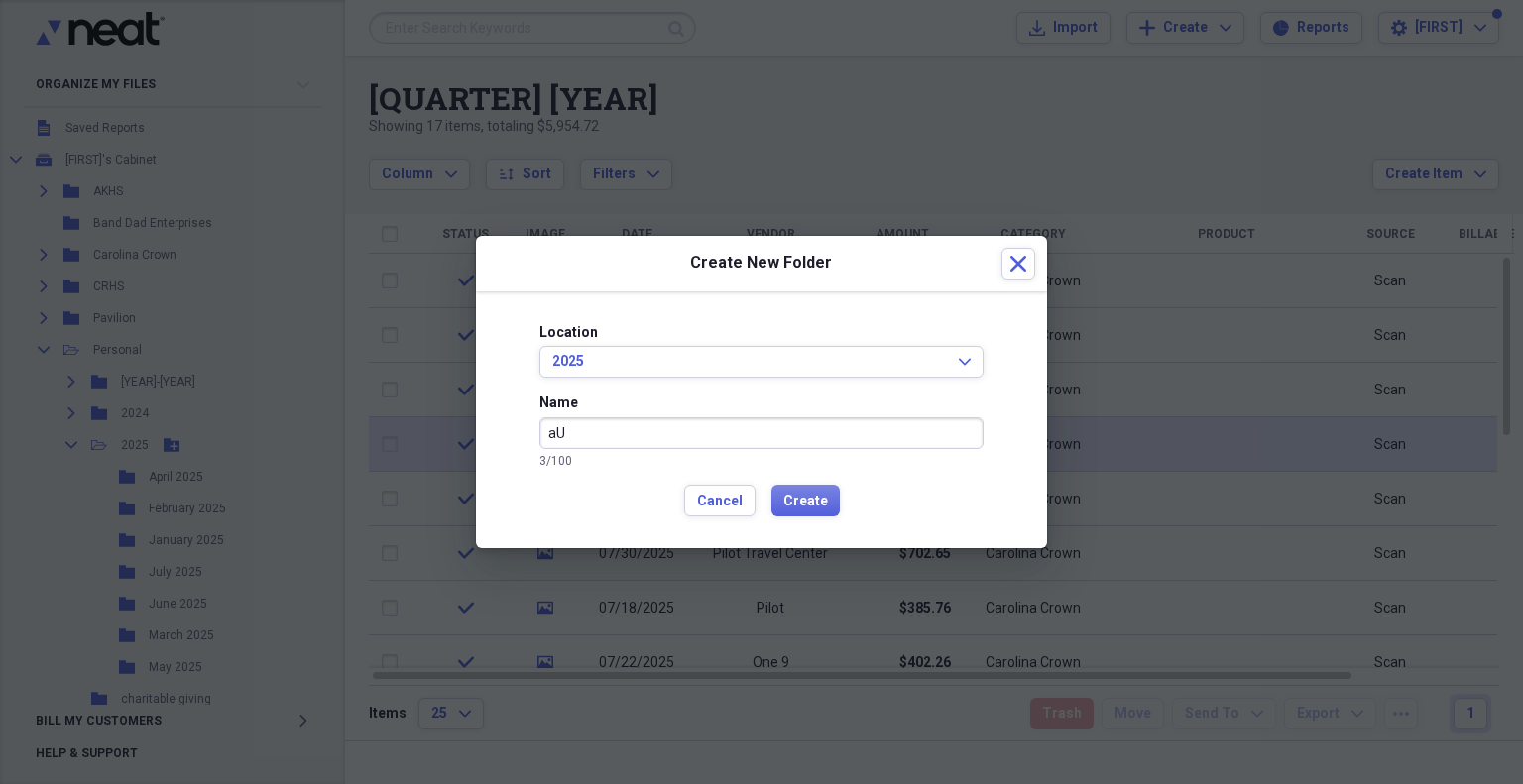 type on "a" 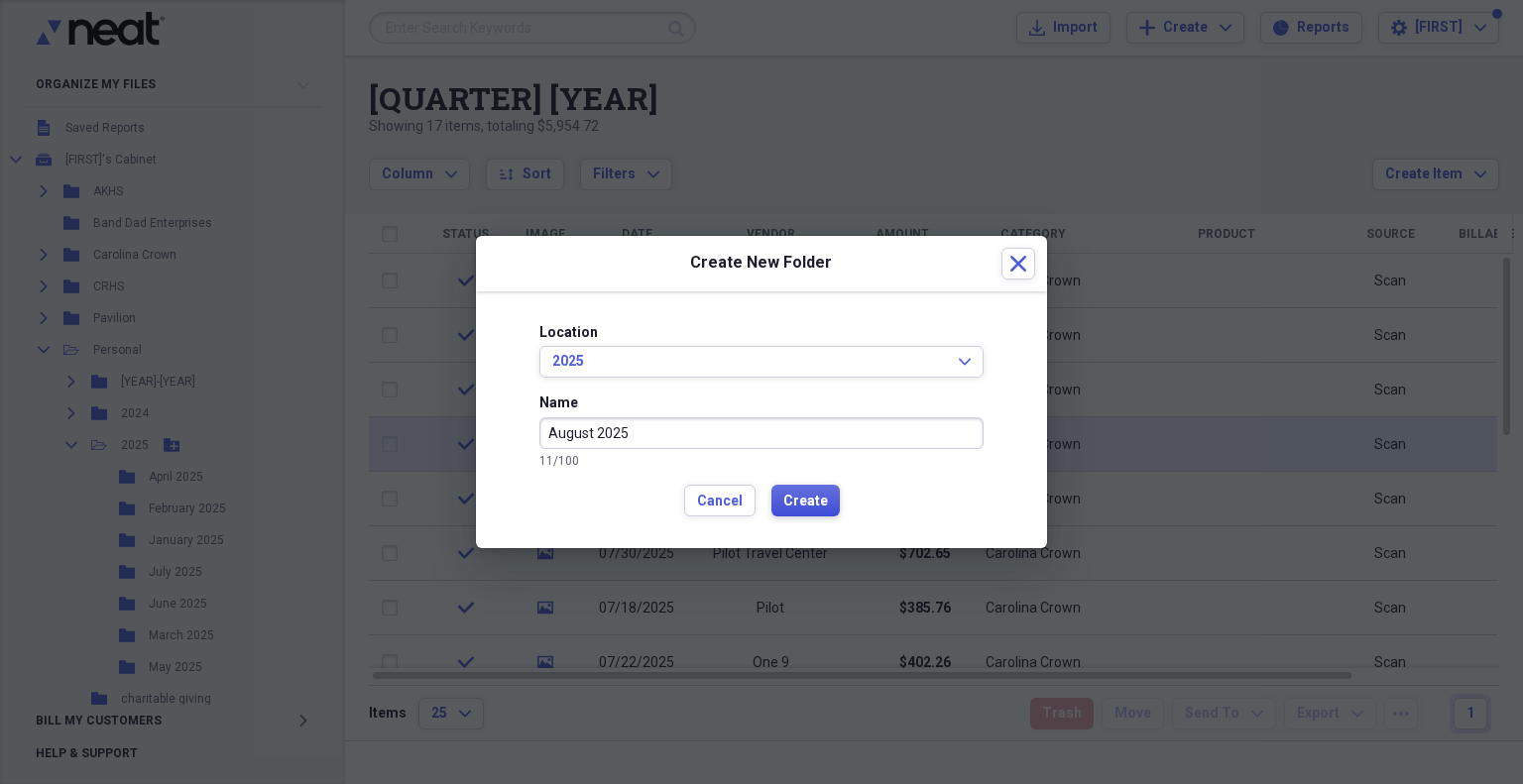 type on "August 2025" 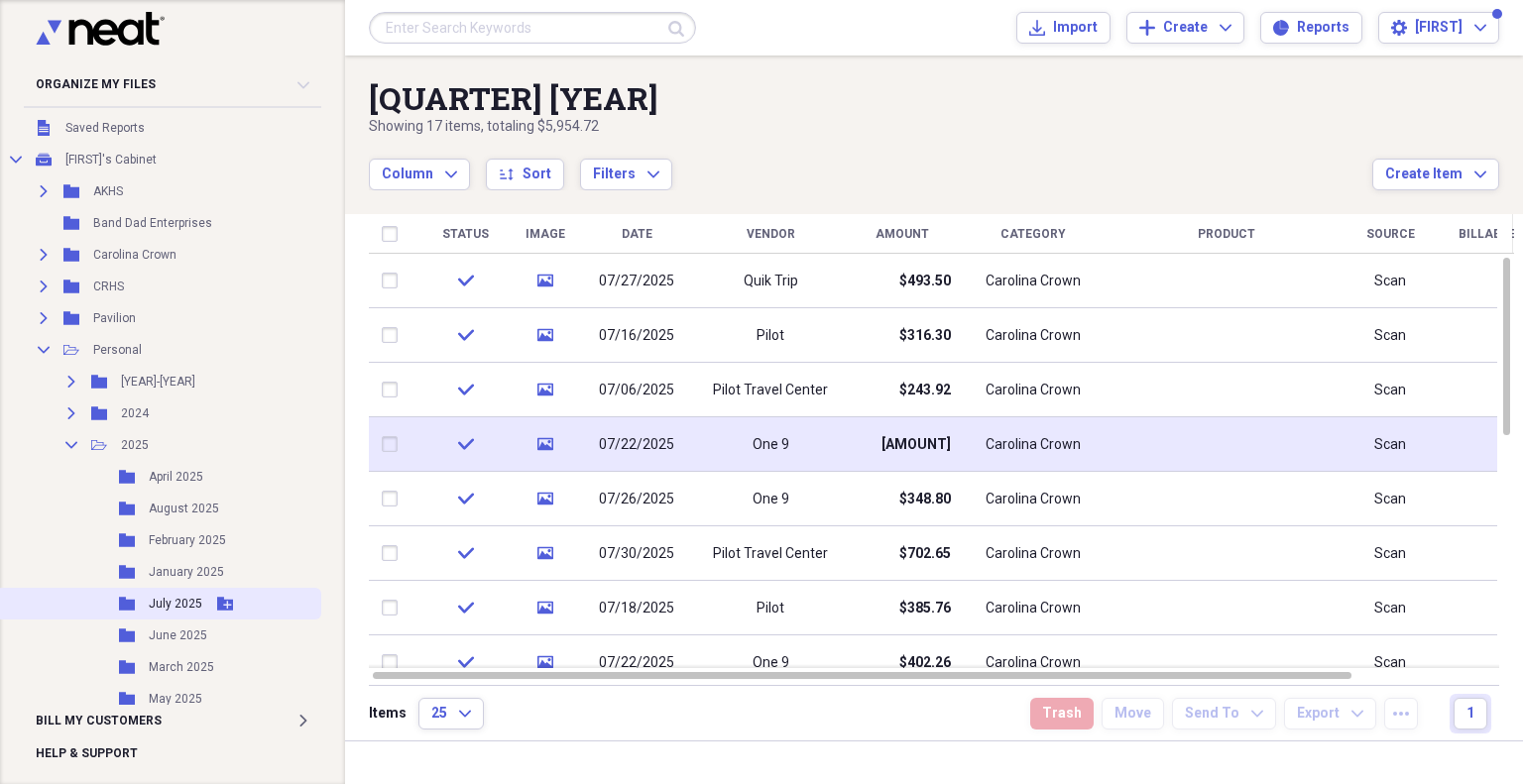 click on "July 2025" at bounding box center [176, 604] 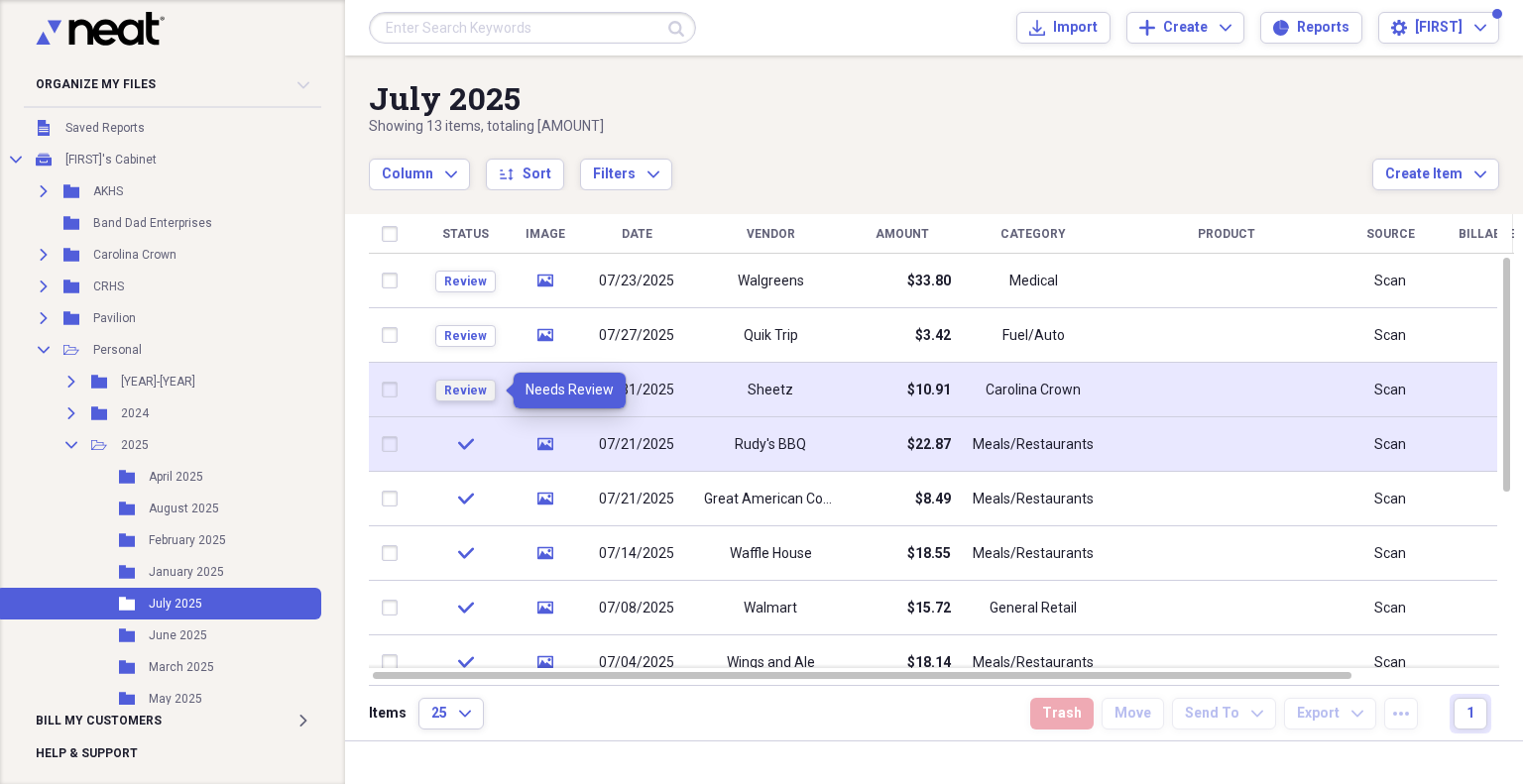 click on "Review" at bounding box center (465, 391) 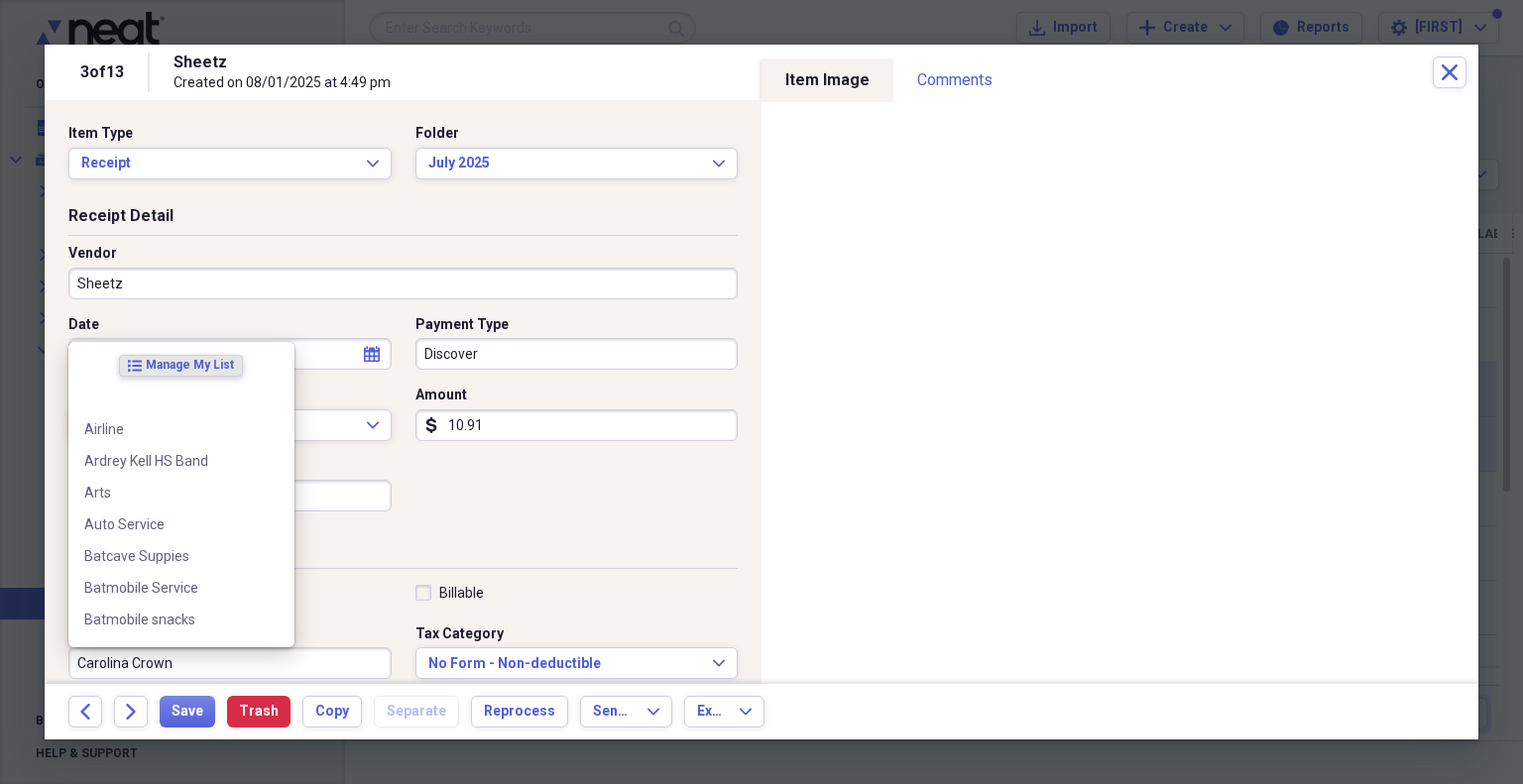 click on "Carolina Crown" at bounding box center (230, 663) 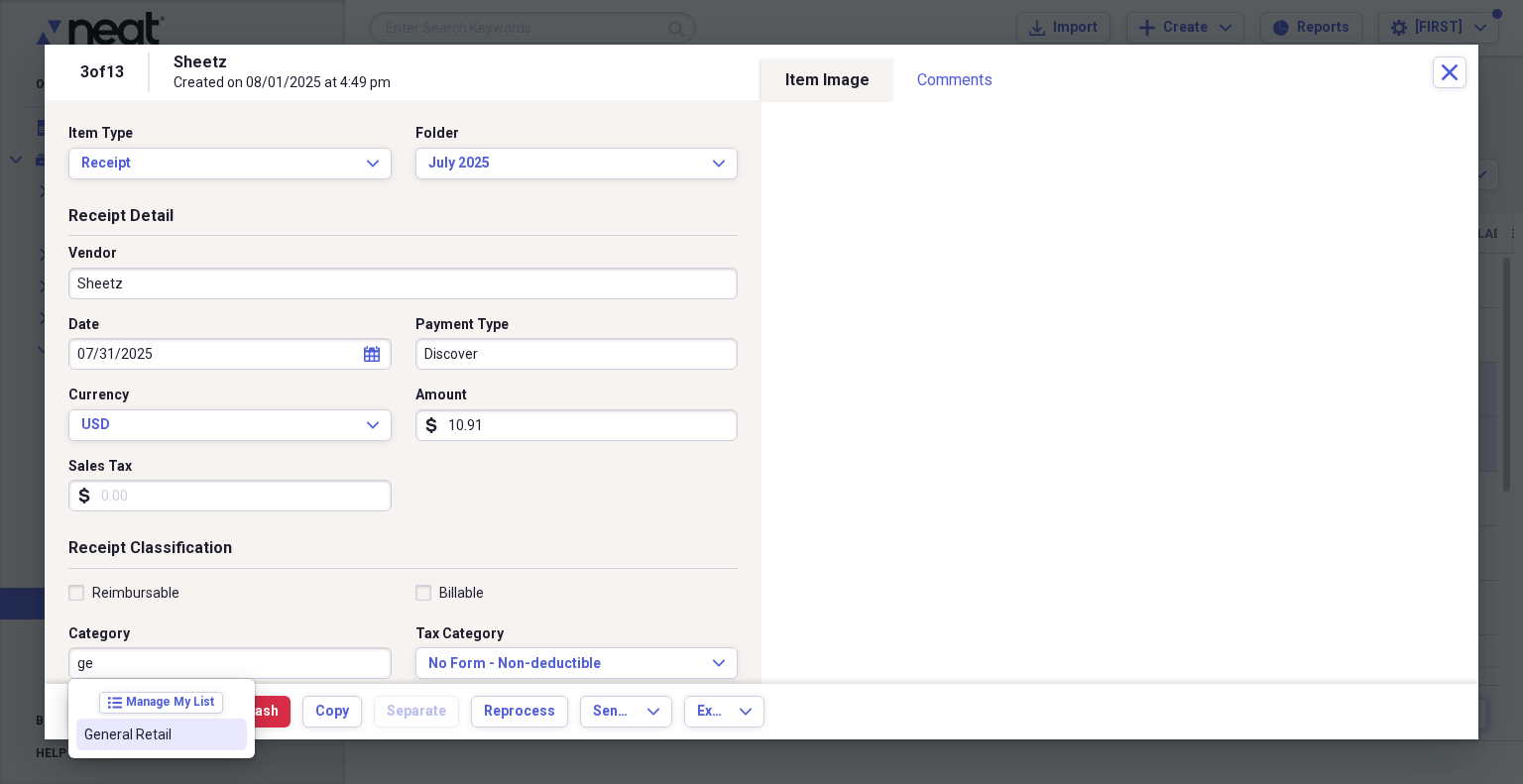 click at bounding box center (231, 734) 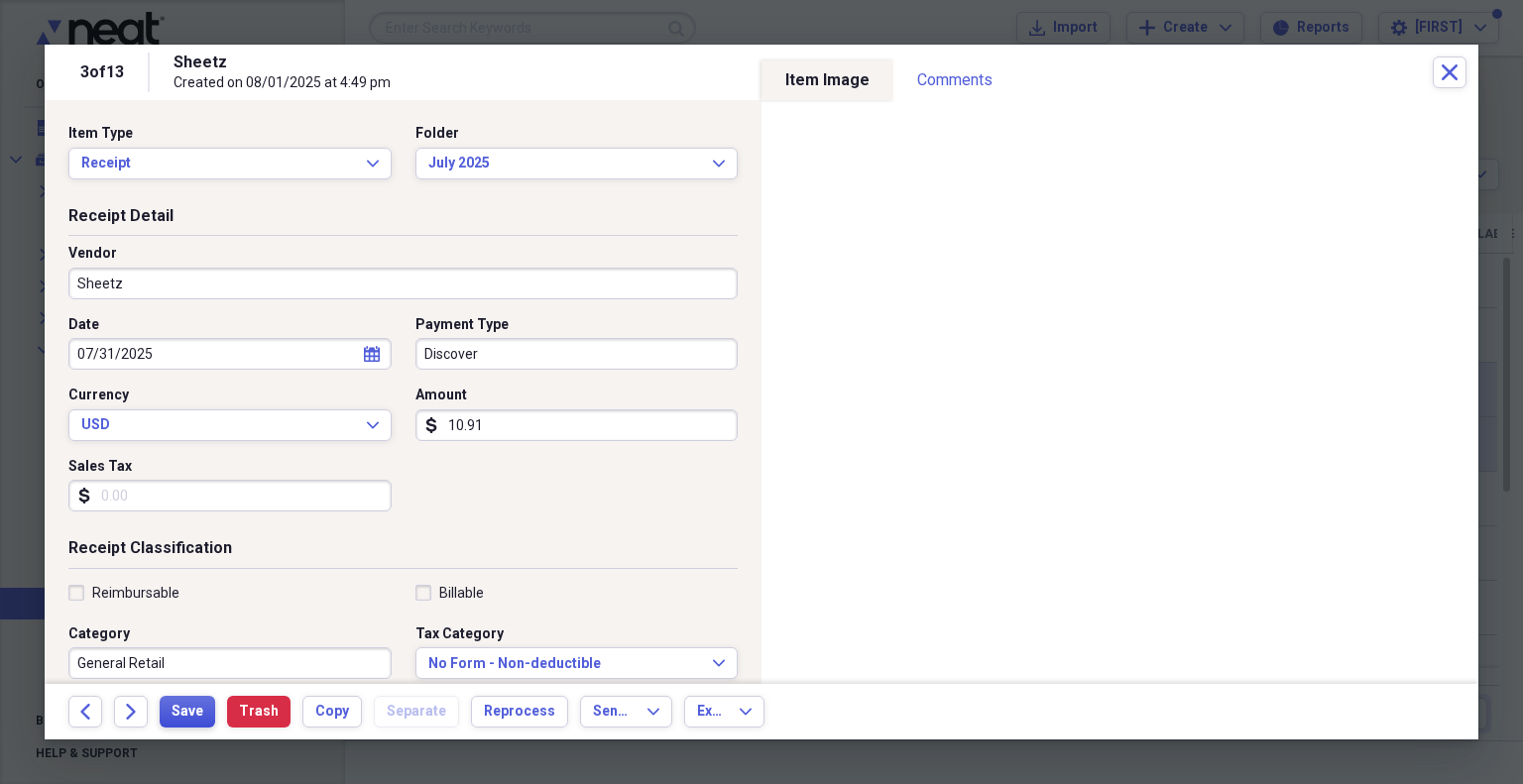 click on "Save" at bounding box center (187, 712) 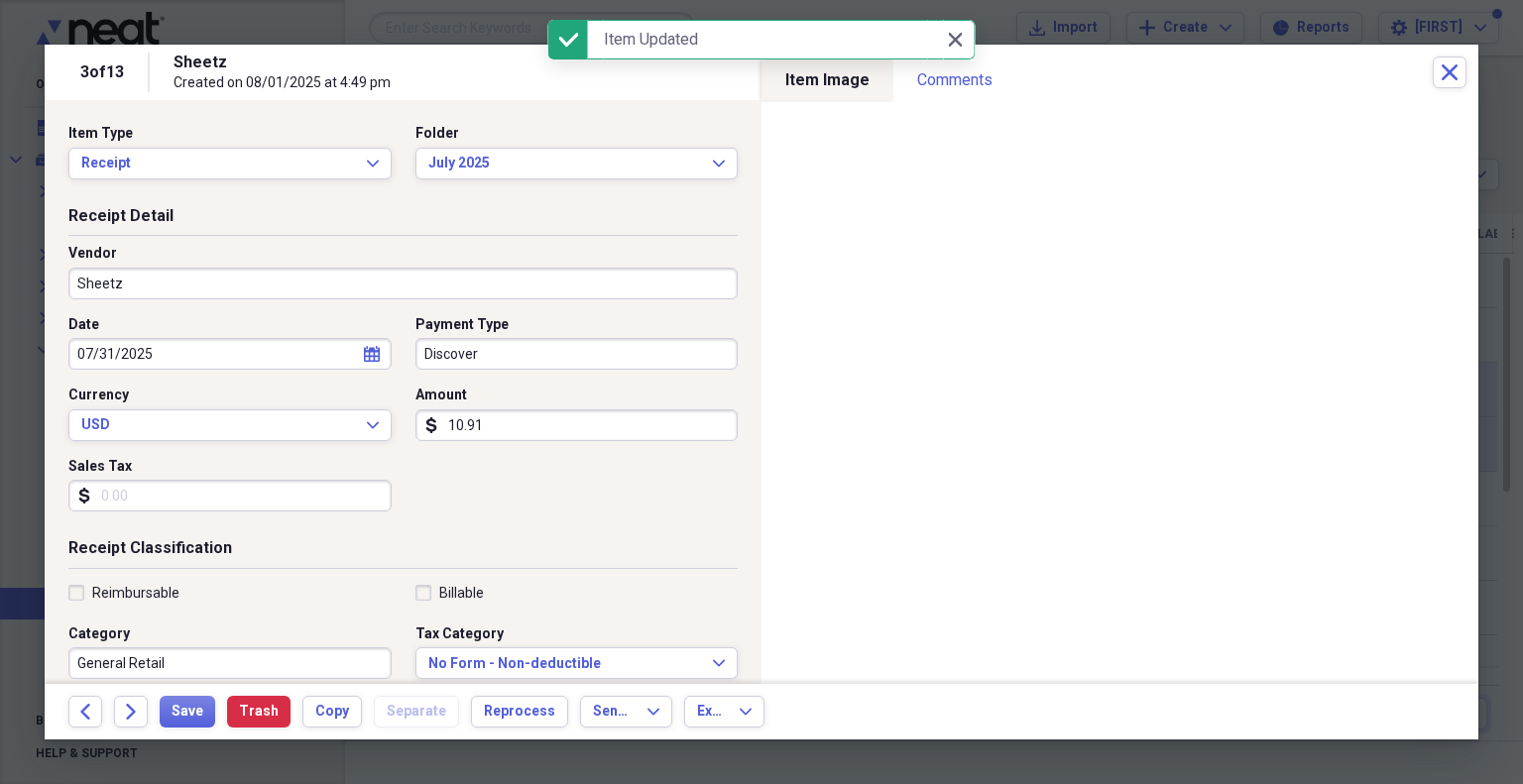 click on "Sales Tax" at bounding box center [230, 496] 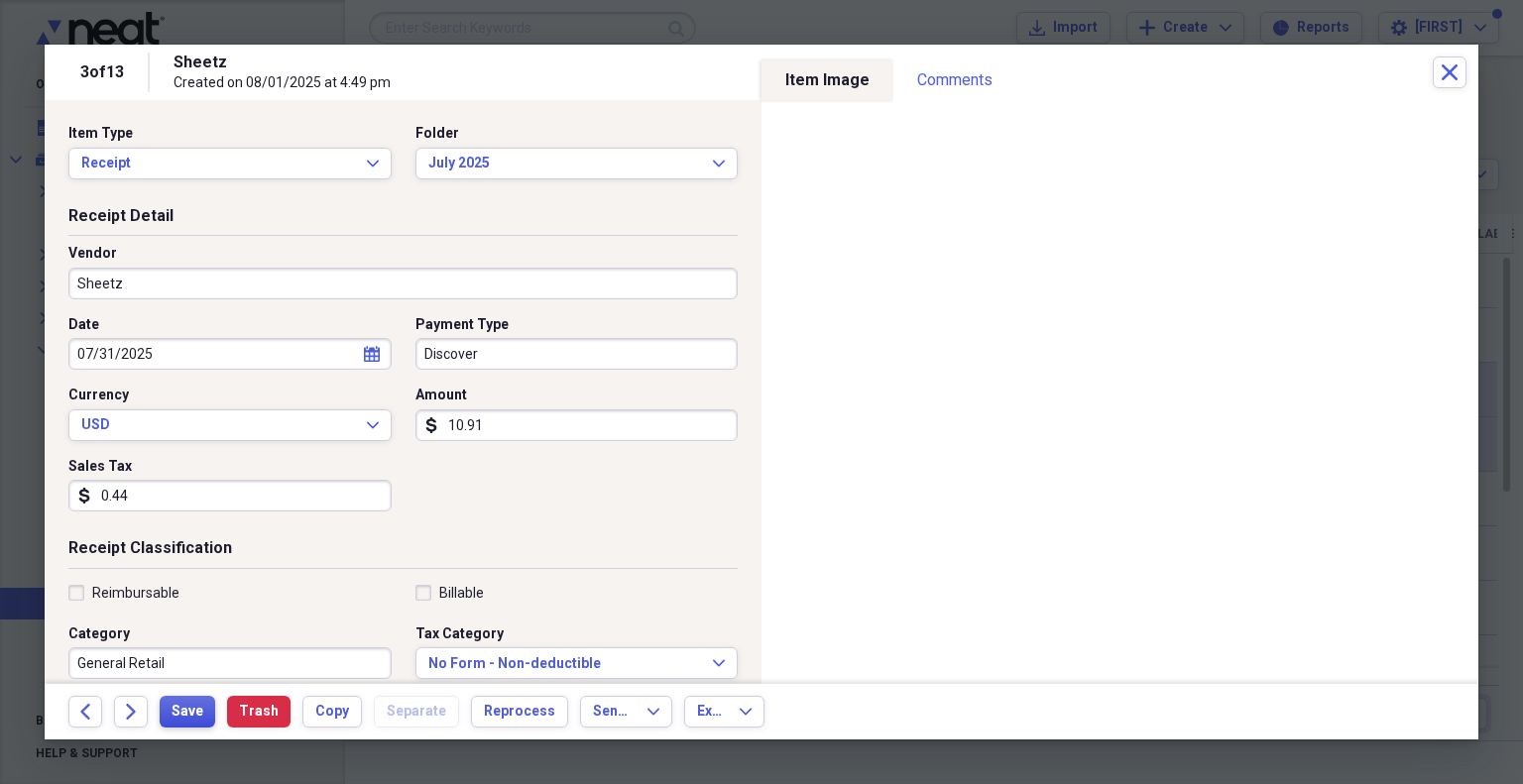 type on "0.44" 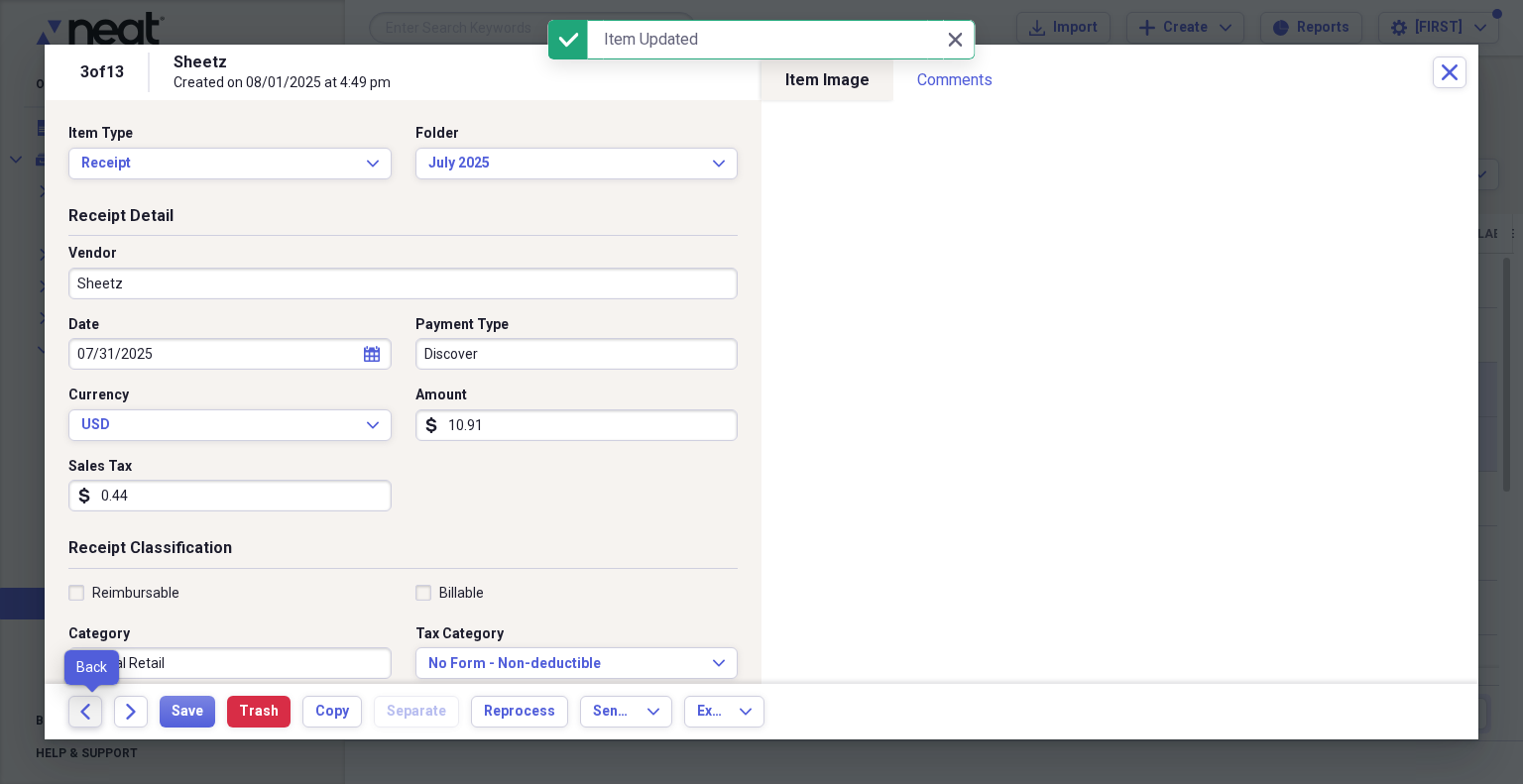 click on "Back" 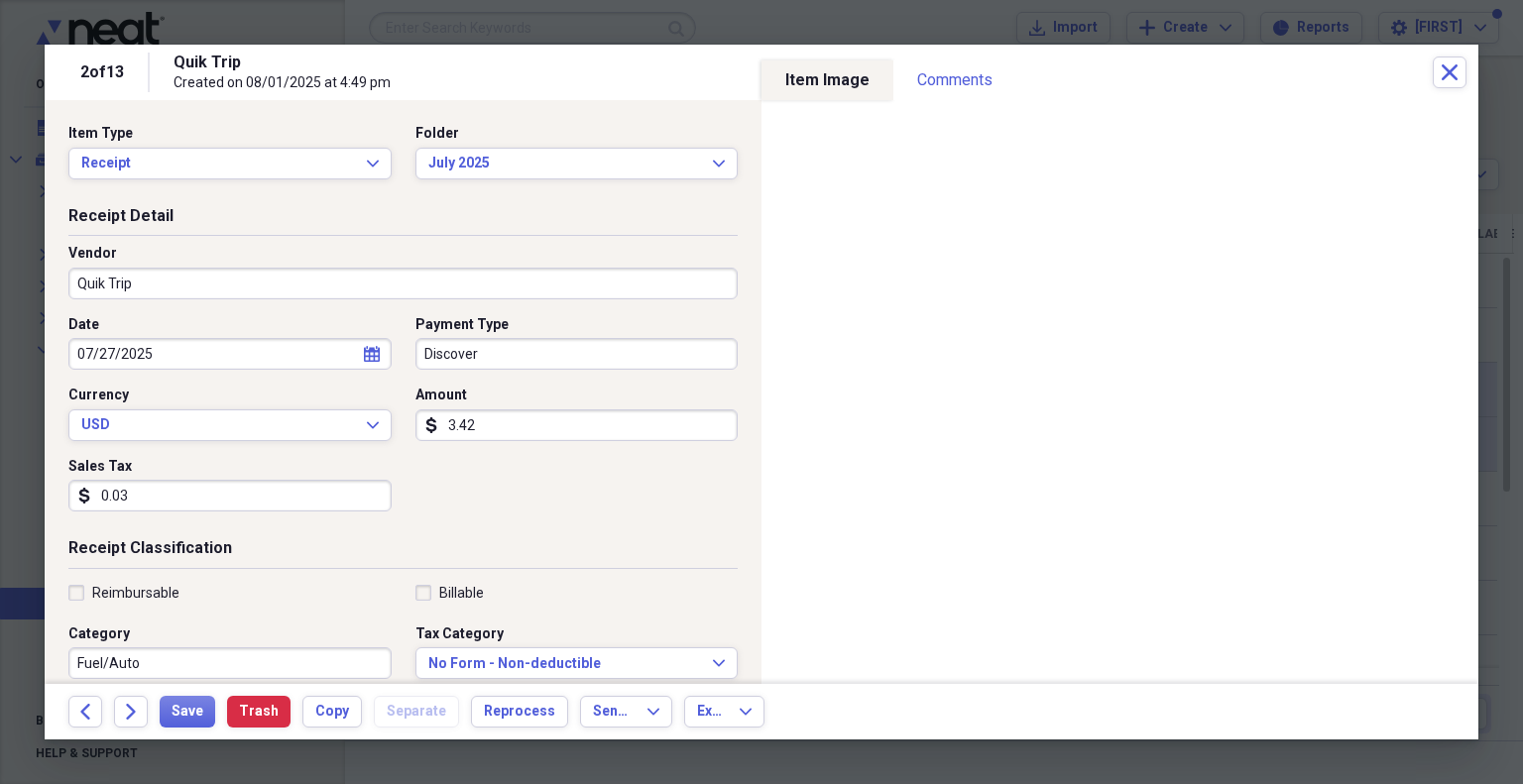 click on "Fuel/Auto" at bounding box center [230, 663] 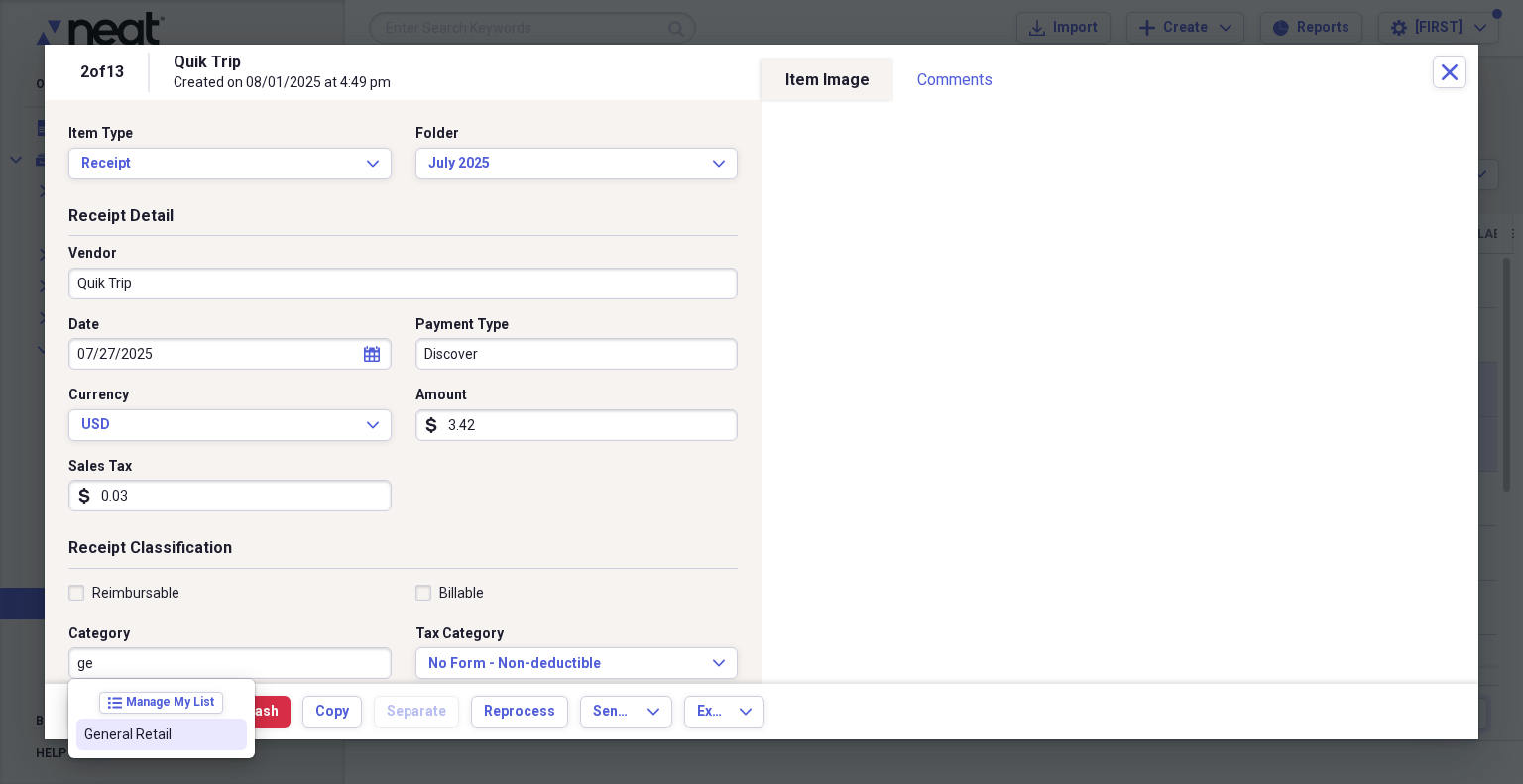 click on "General Retail" at bounding box center [150, 734] 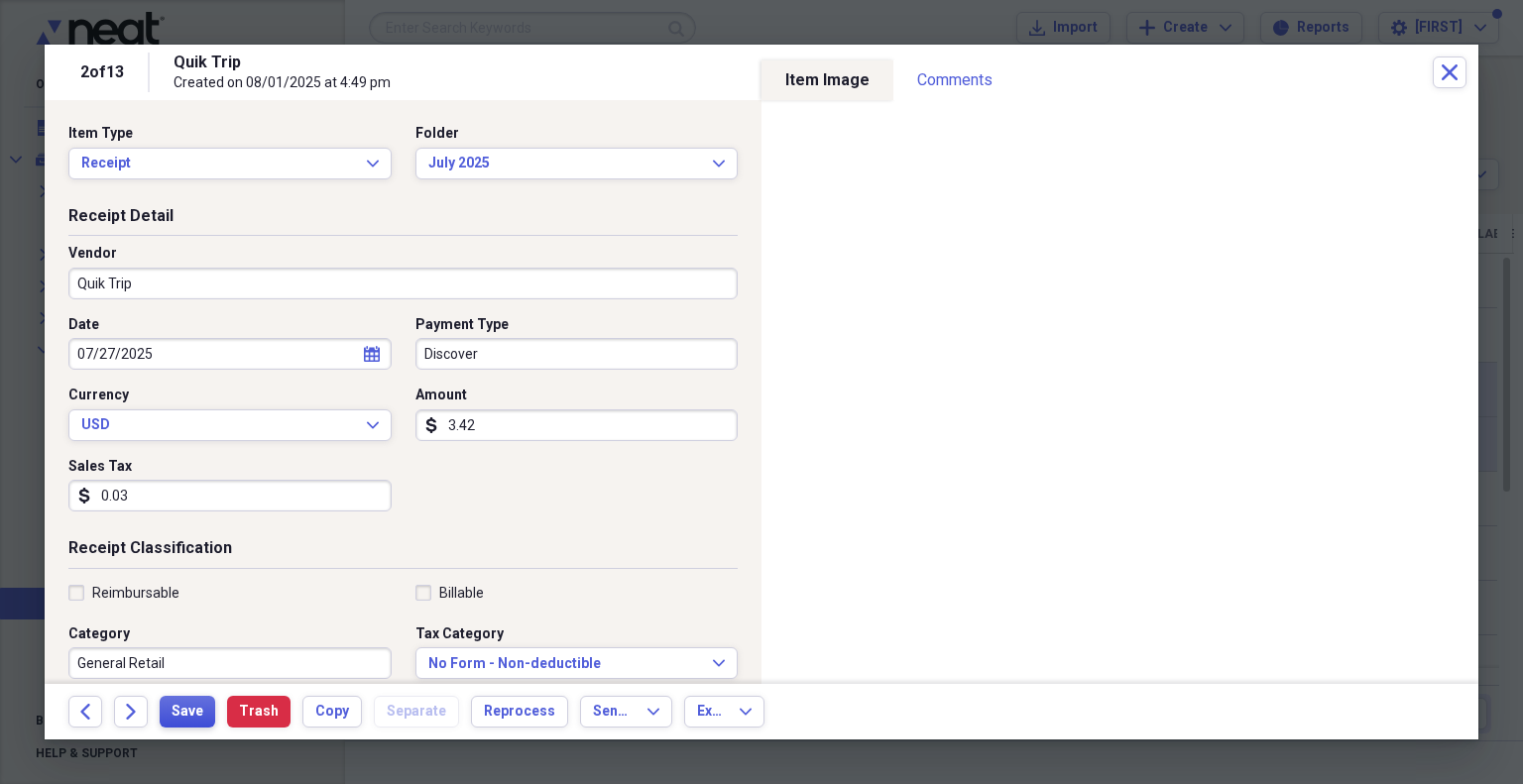 click on "Save" at bounding box center (187, 712) 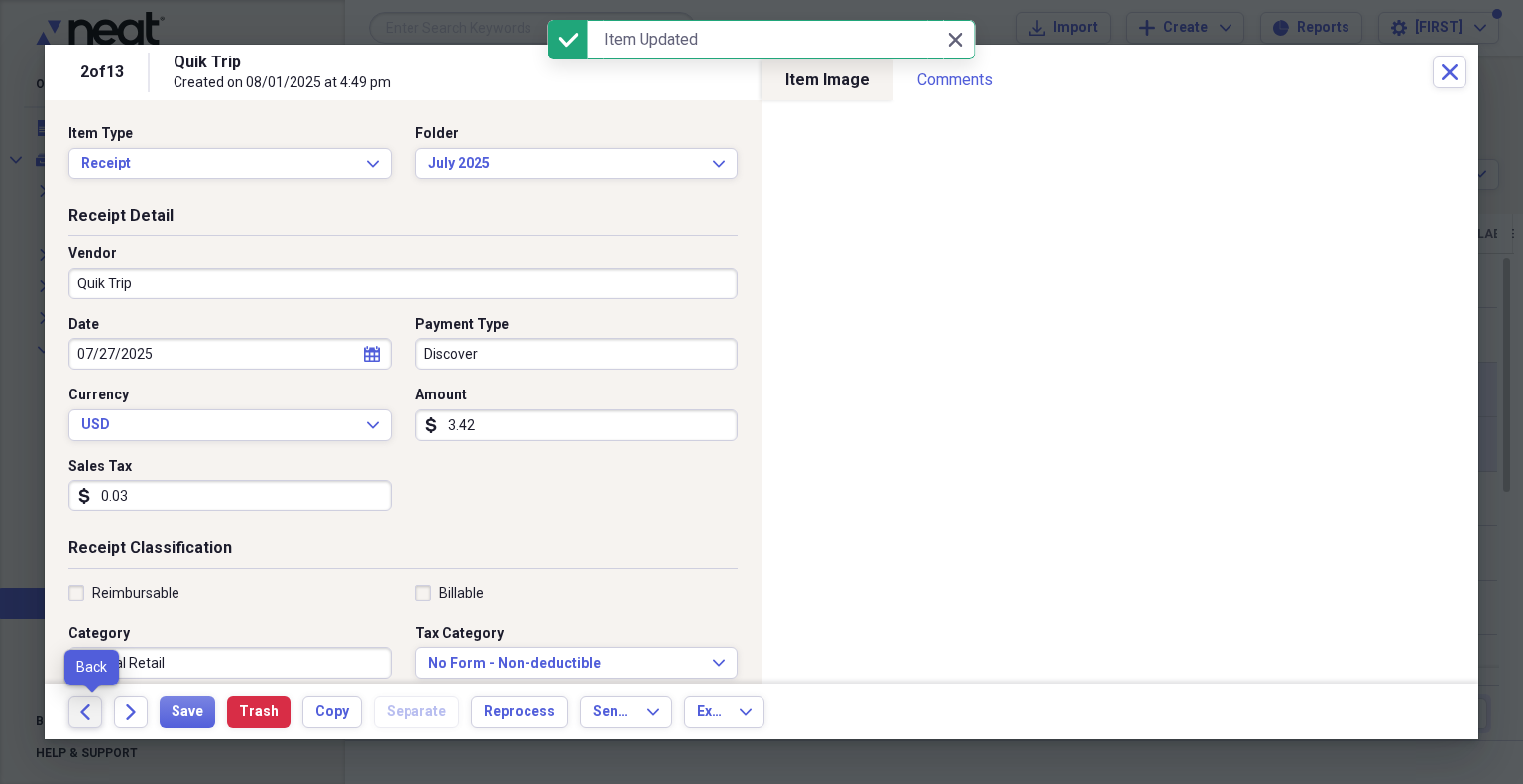 click on "Back" 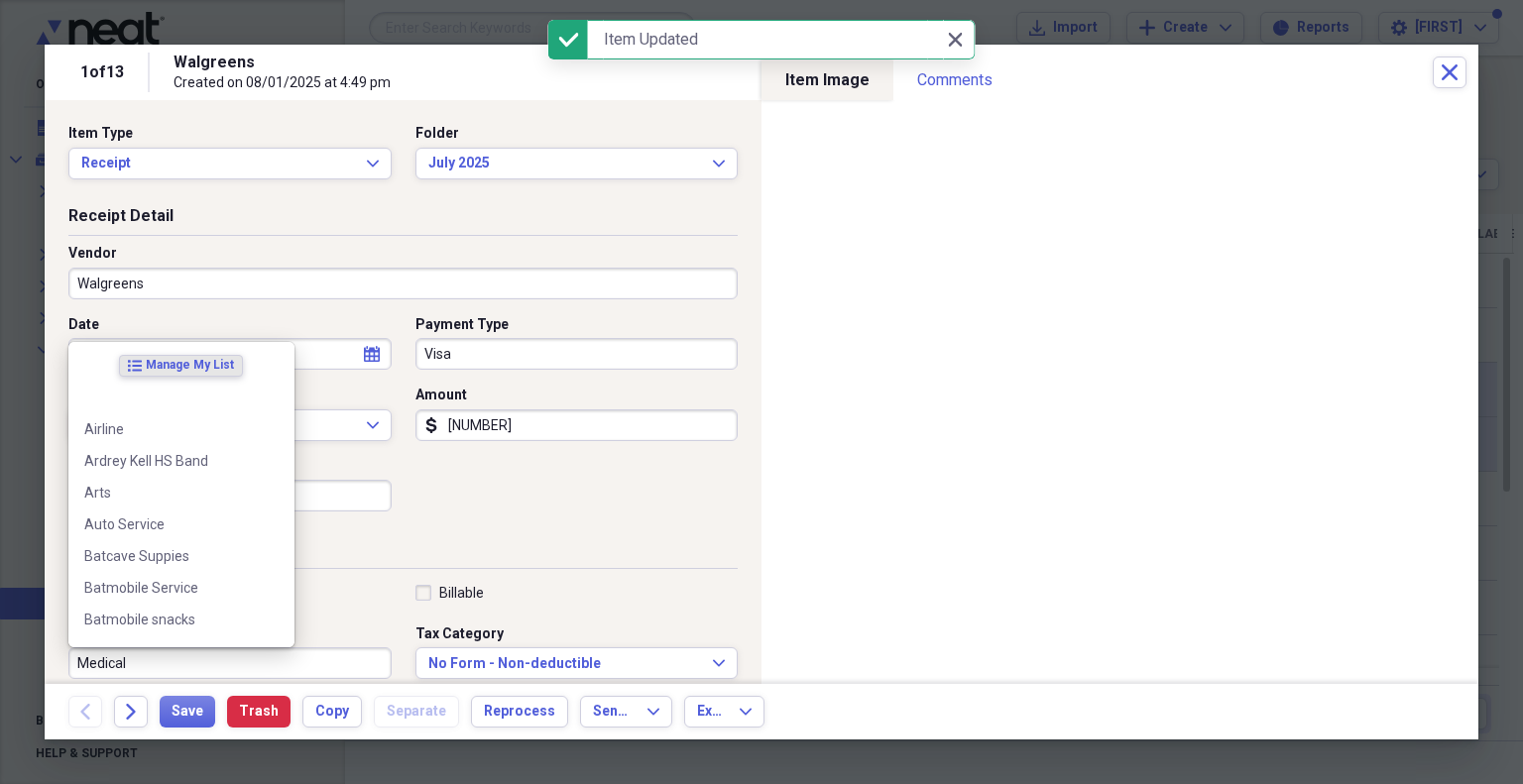 click on "Medical" at bounding box center [230, 663] 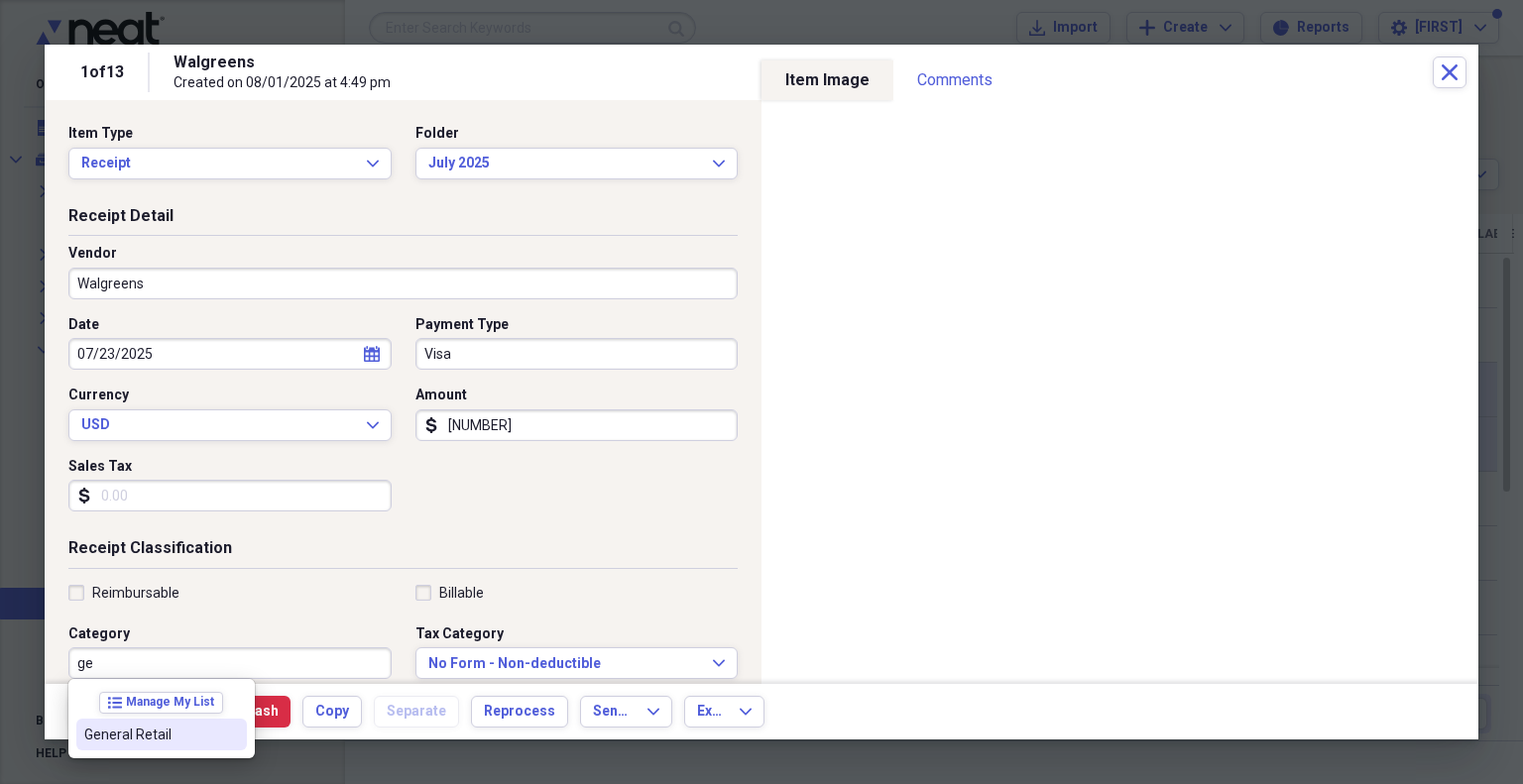 click on "General Retail" at bounding box center [150, 734] 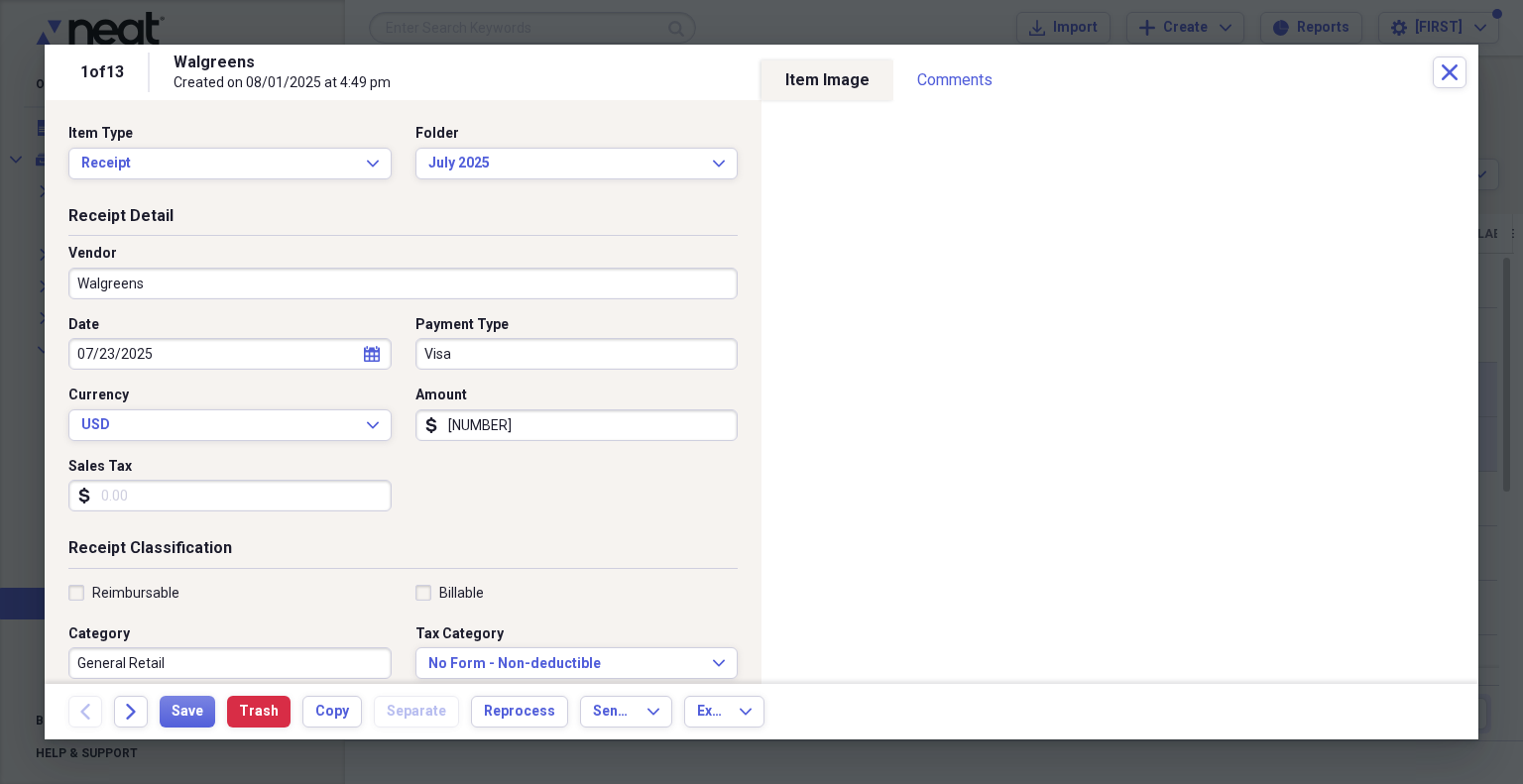 click on "Sales Tax" at bounding box center [230, 496] 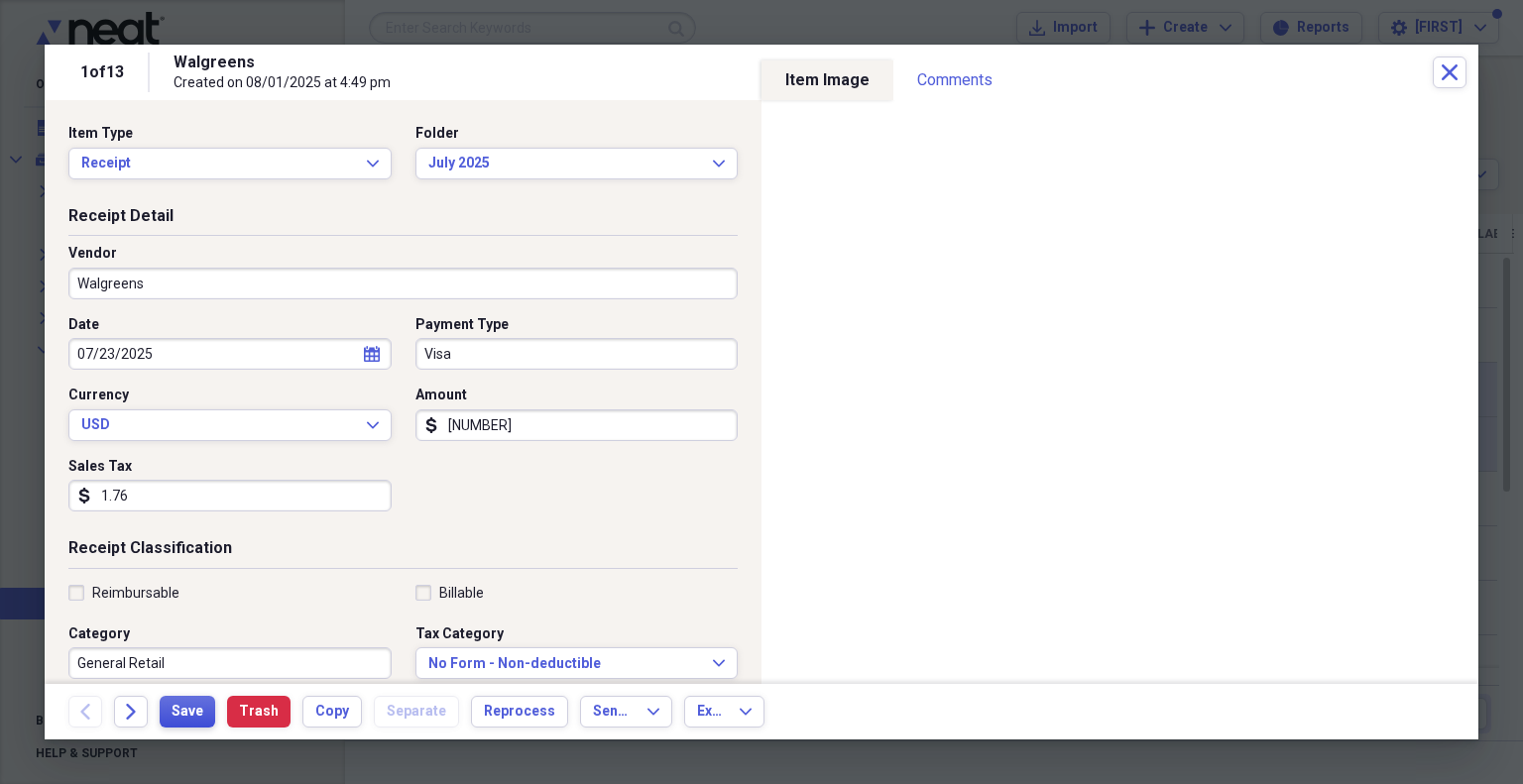 type on "1.76" 